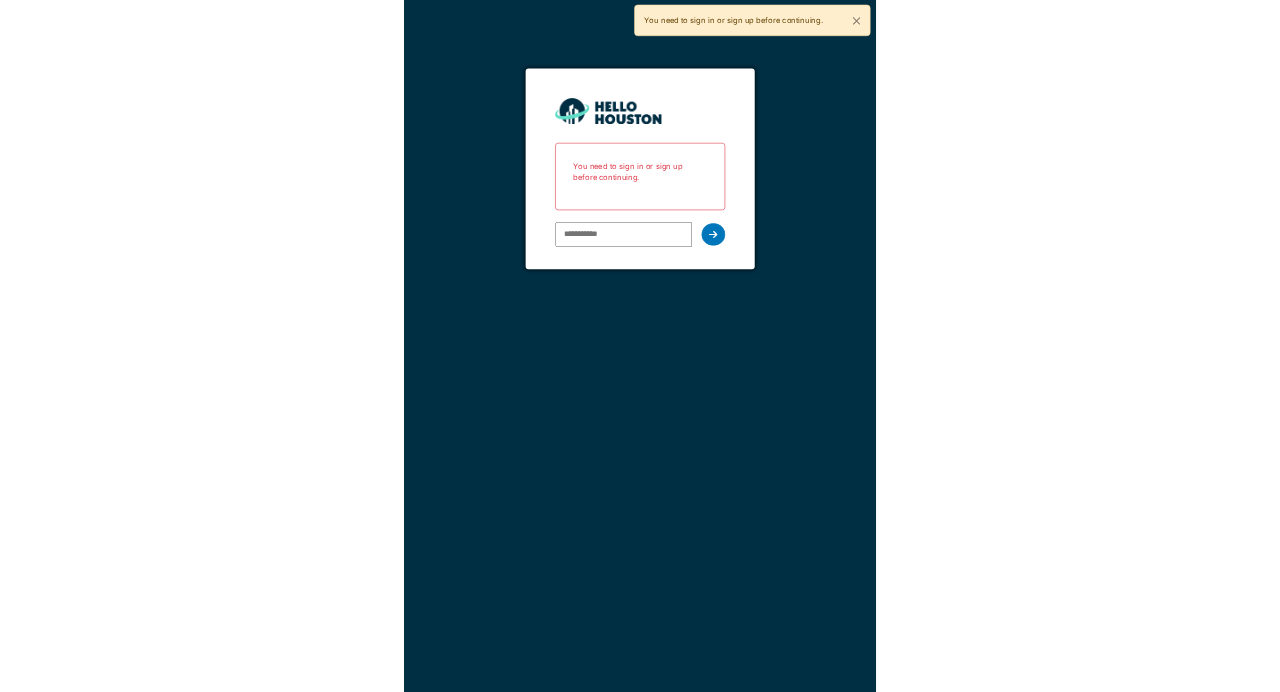 scroll, scrollTop: 0, scrollLeft: 0, axis: both 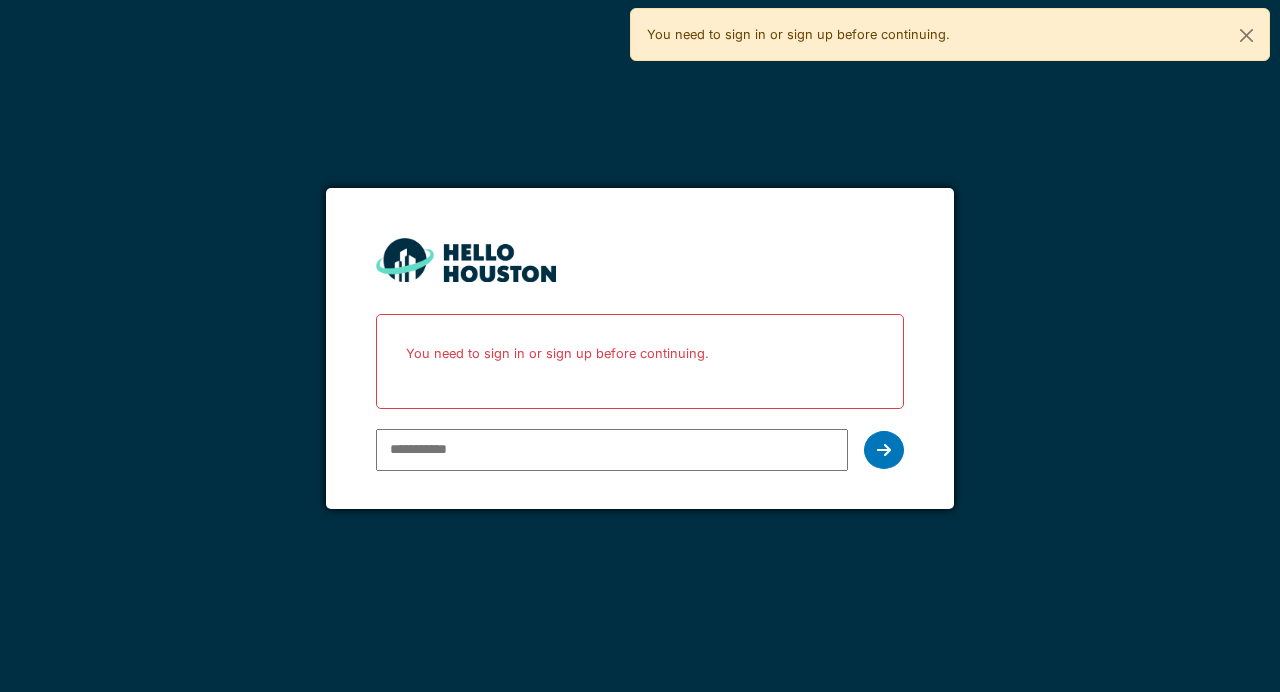 type on "**********" 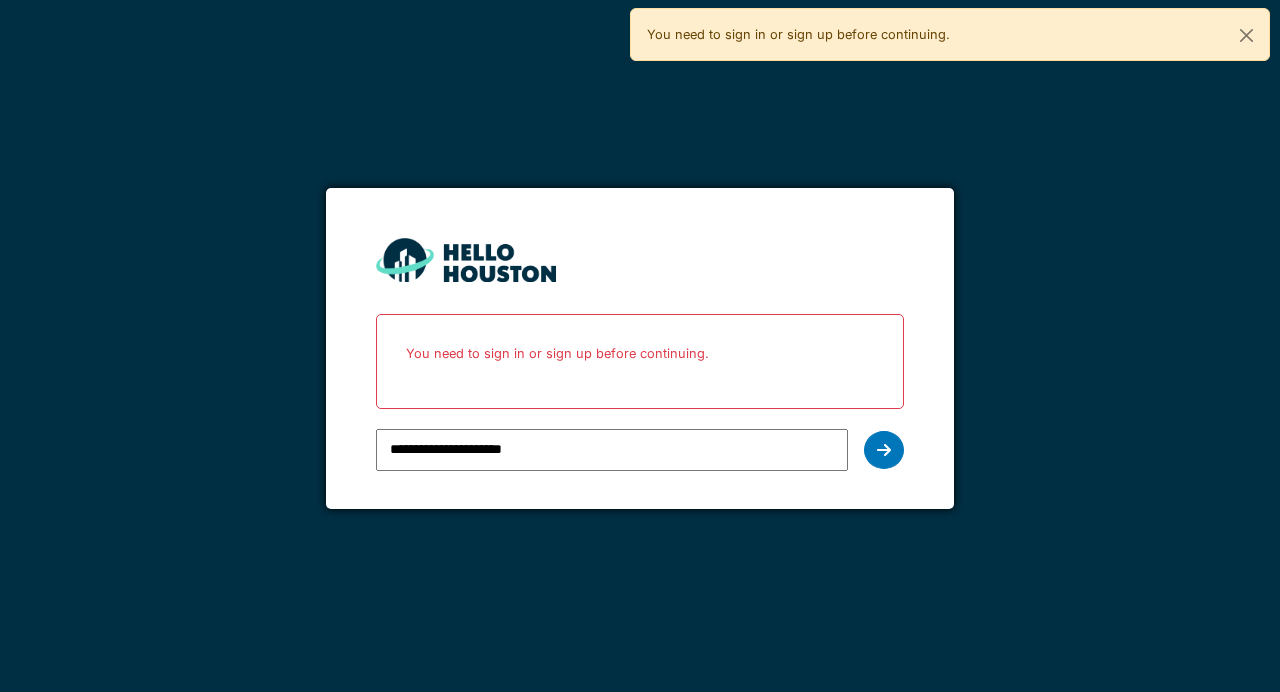 click at bounding box center [884, 450] 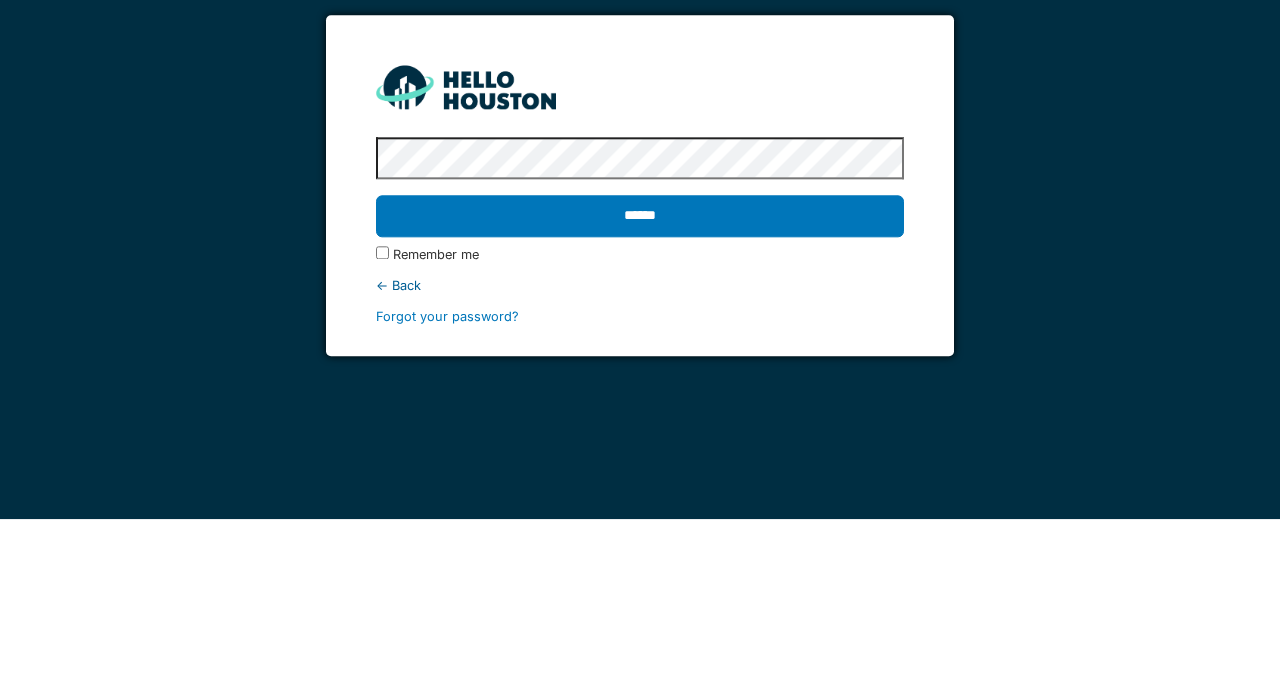 click on "******" at bounding box center (639, 389) 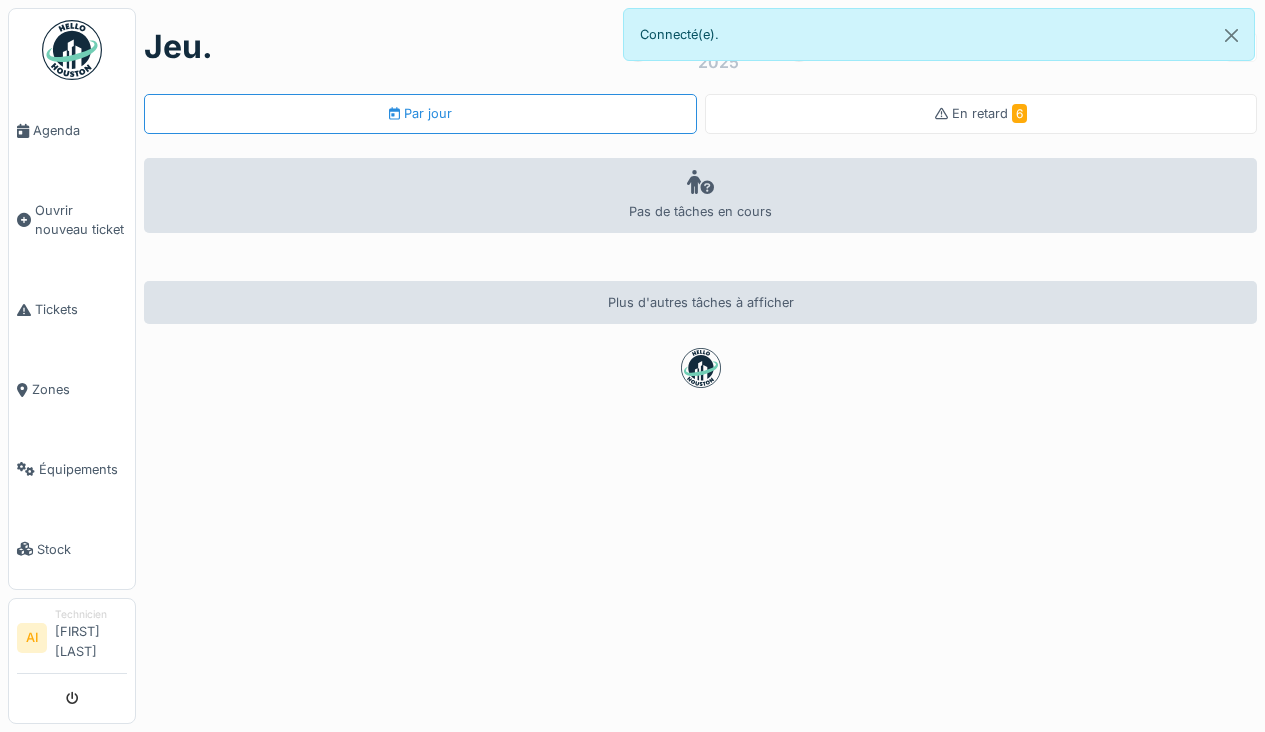 scroll, scrollTop: 0, scrollLeft: 0, axis: both 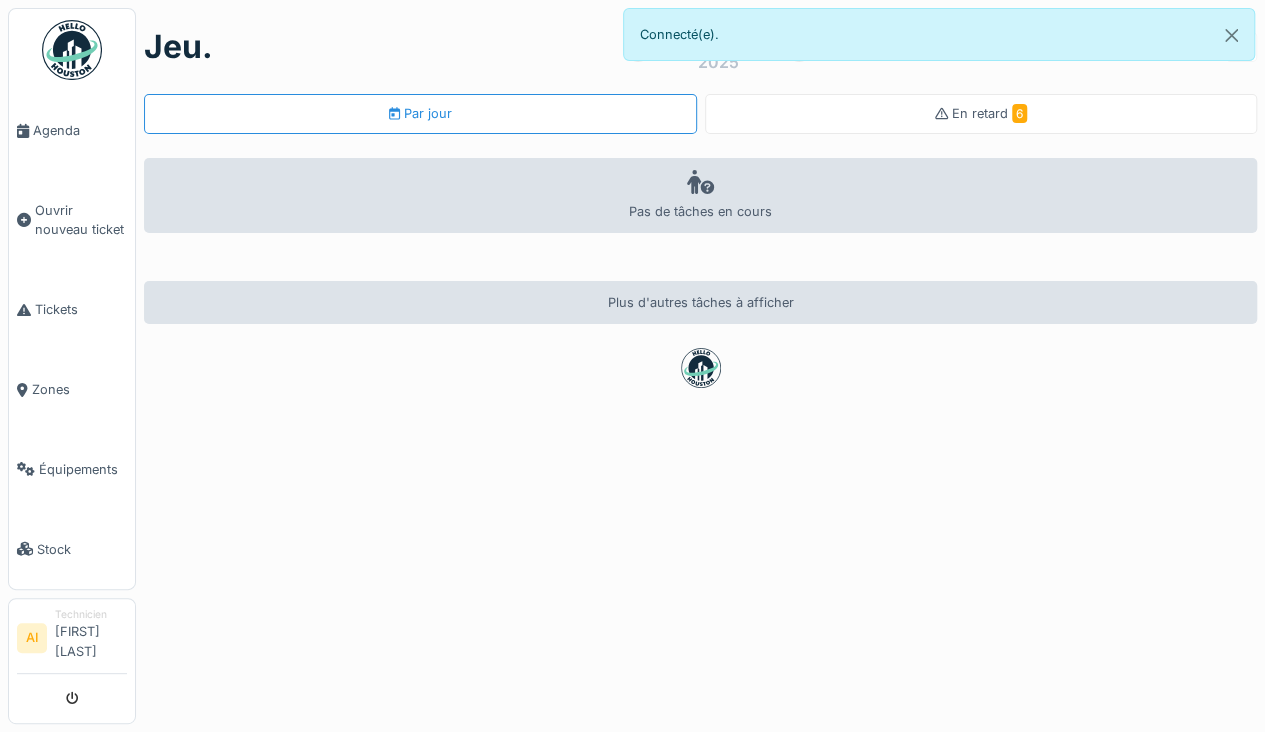 click on "Équipements" at bounding box center [83, 469] 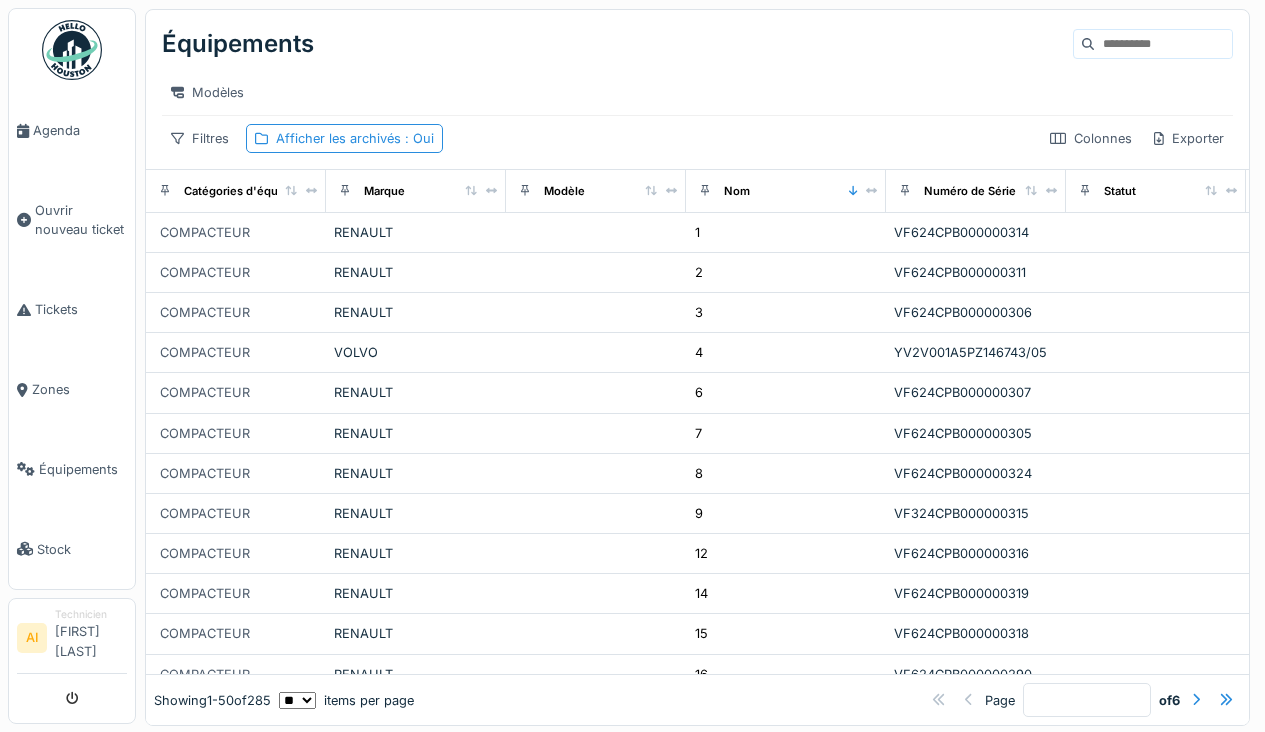 scroll, scrollTop: 0, scrollLeft: 0, axis: both 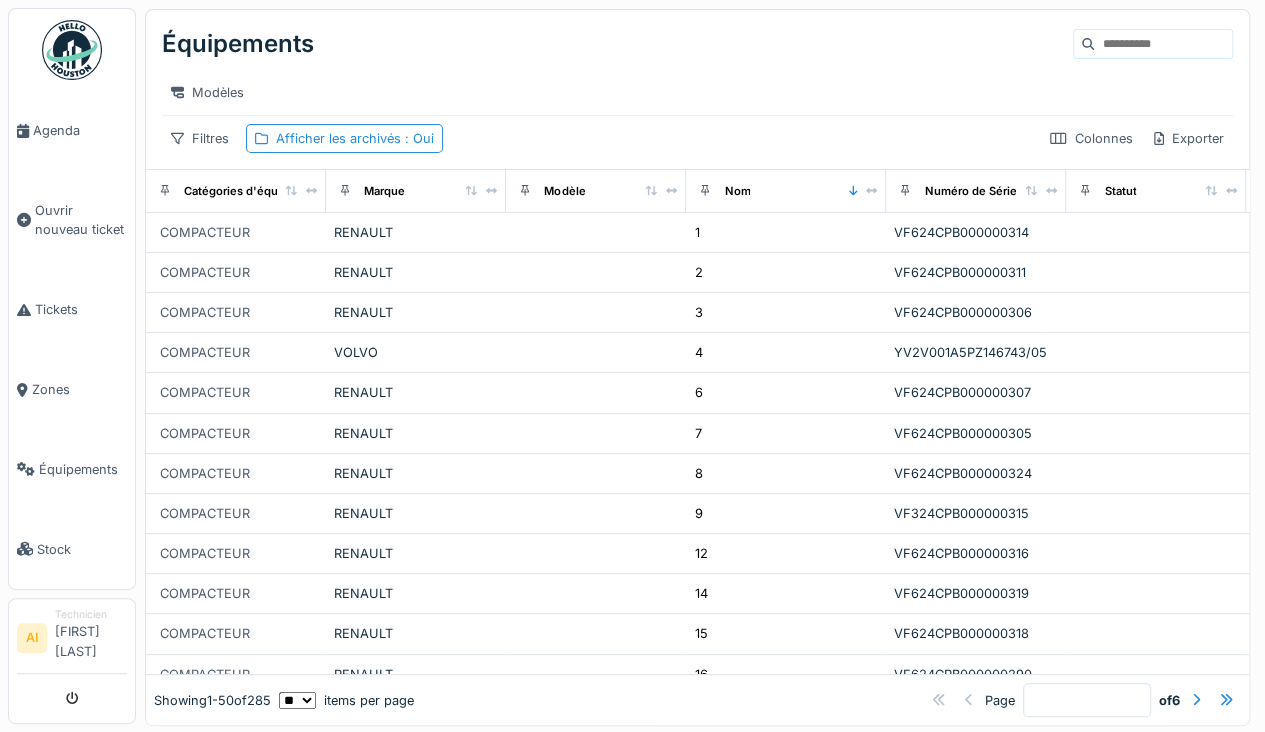 click at bounding box center [1163, 44] 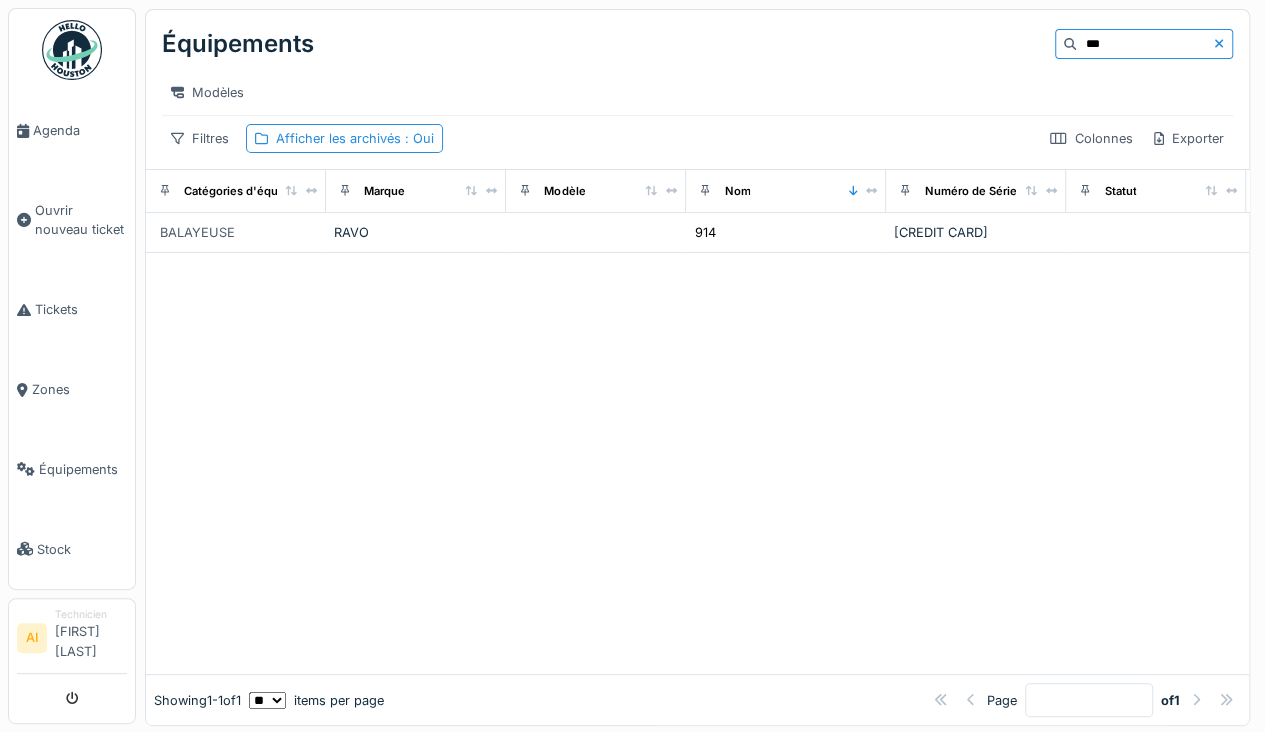 type on "***" 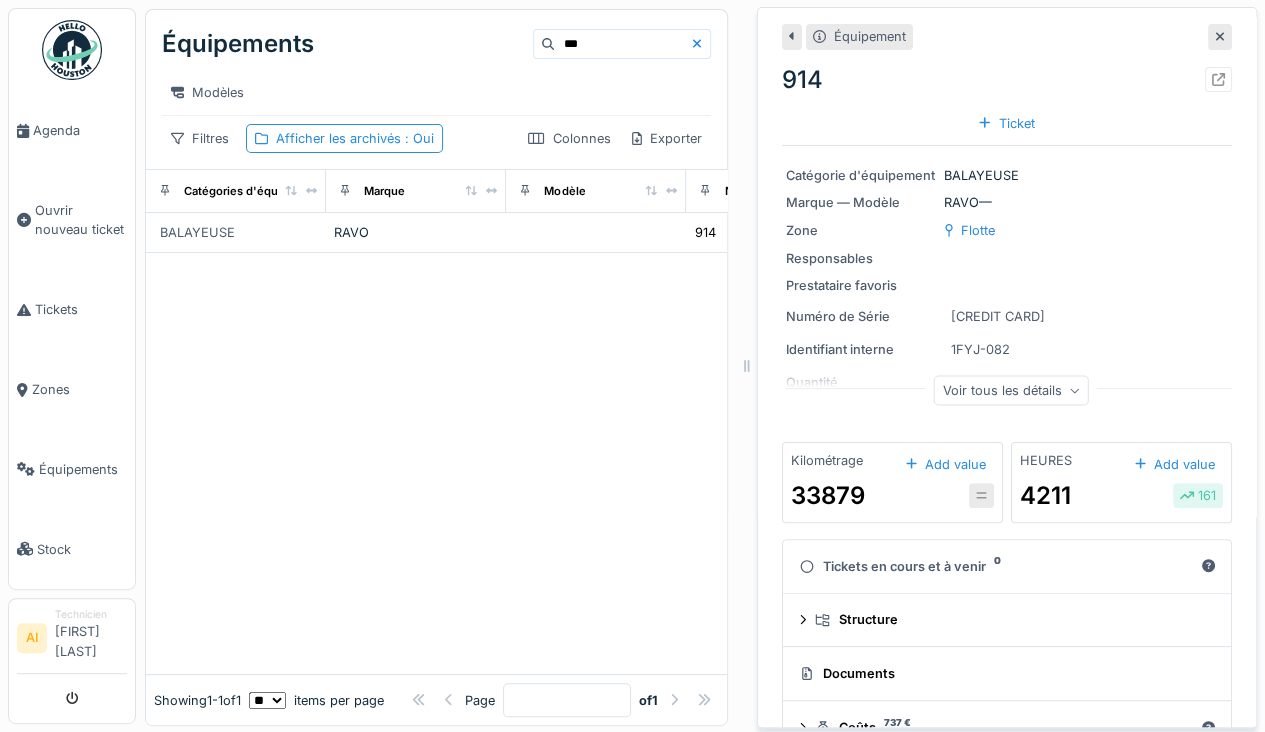 click at bounding box center [1218, 79] 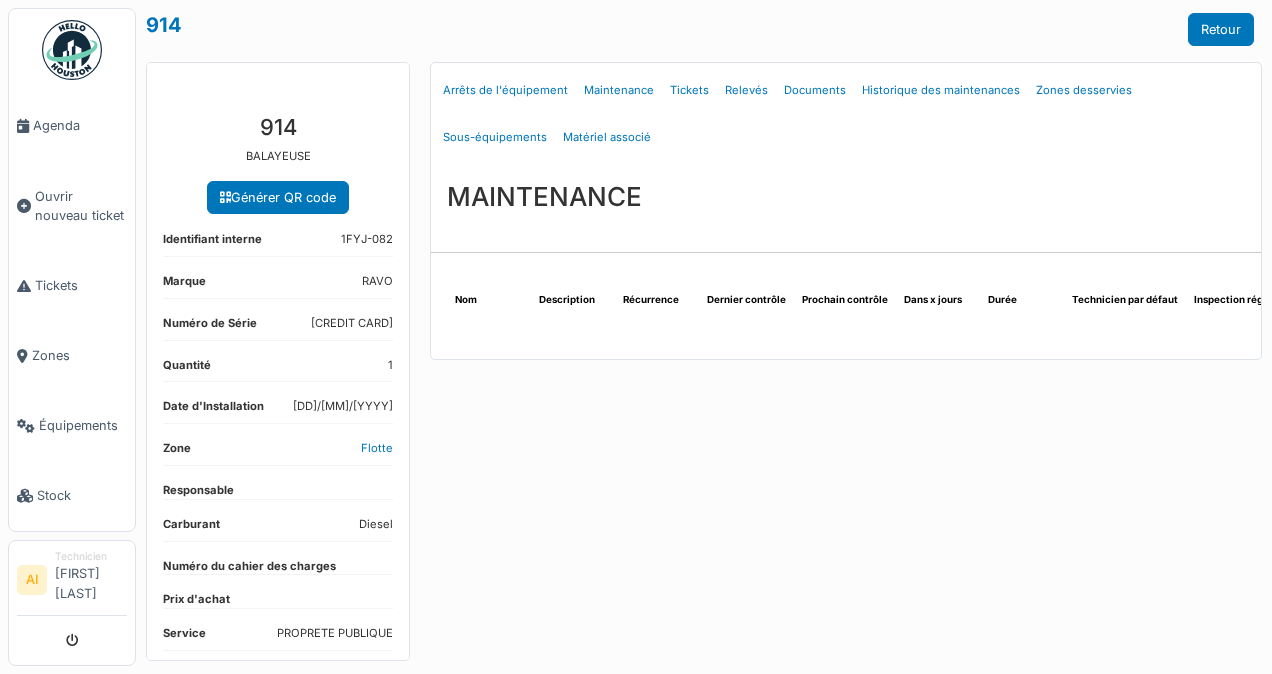 scroll, scrollTop: 0, scrollLeft: 0, axis: both 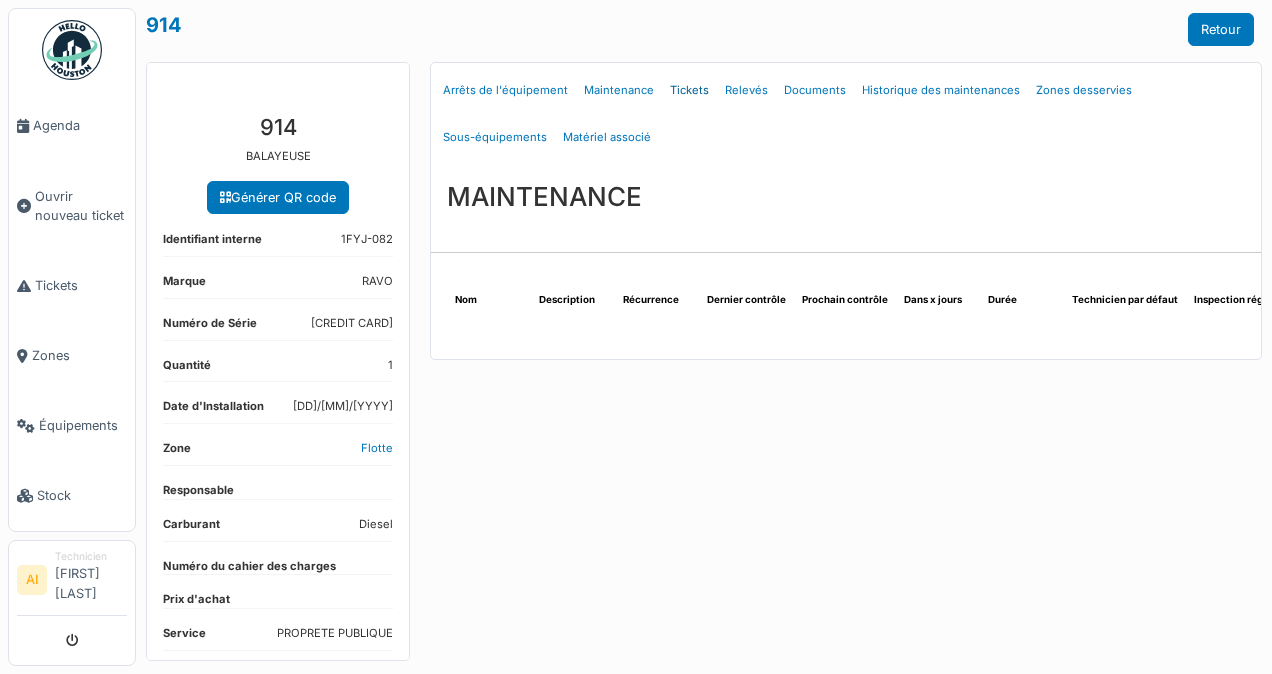 click on "Tickets" at bounding box center [689, 90] 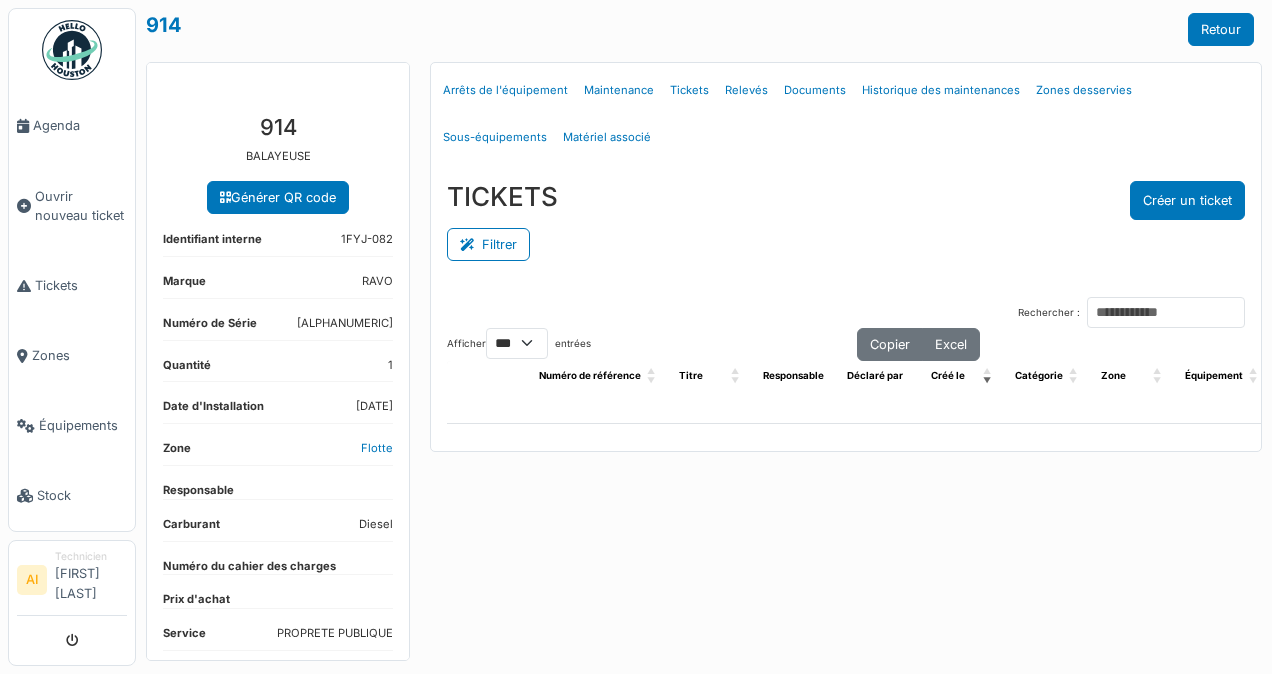 select on "***" 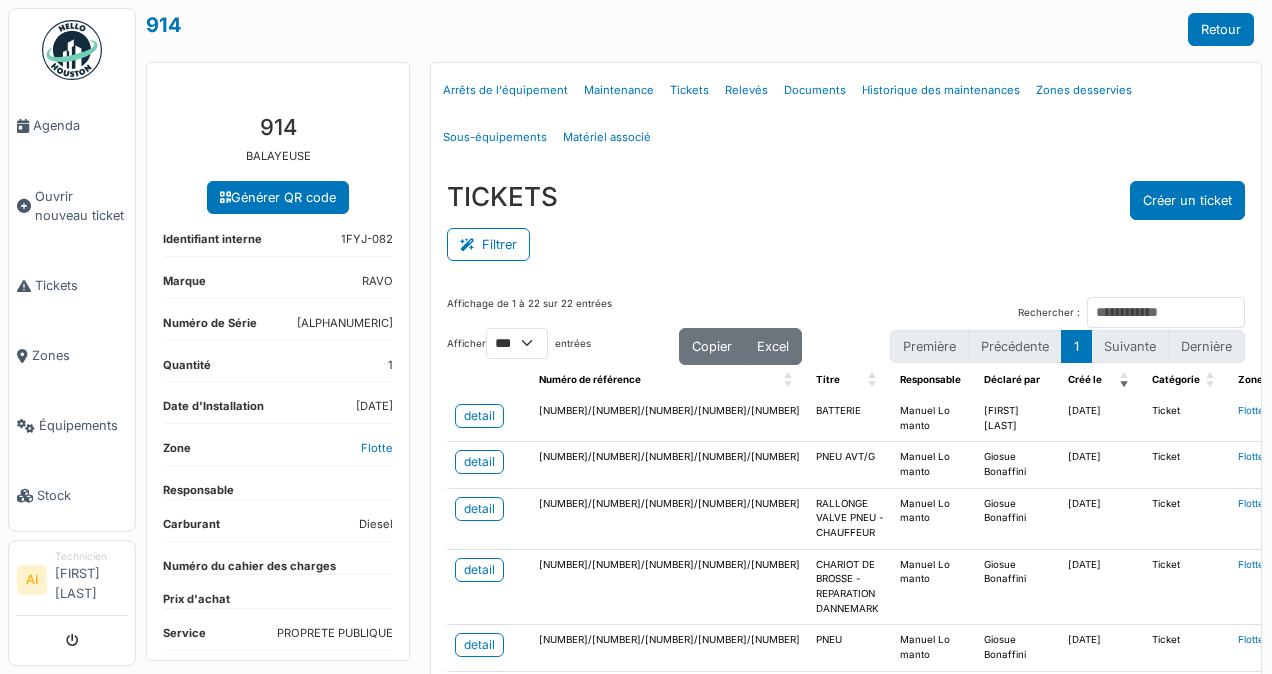 click on "Créer un ticket" at bounding box center [1187, 200] 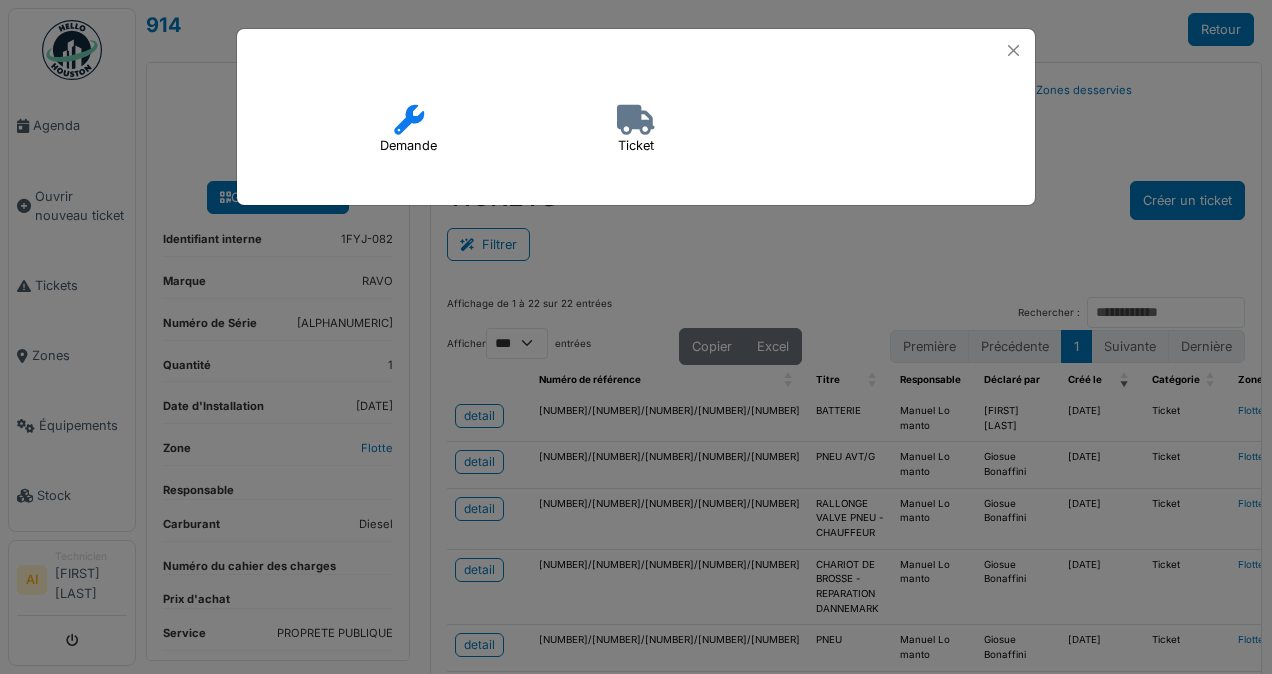 click at bounding box center (636, 120) 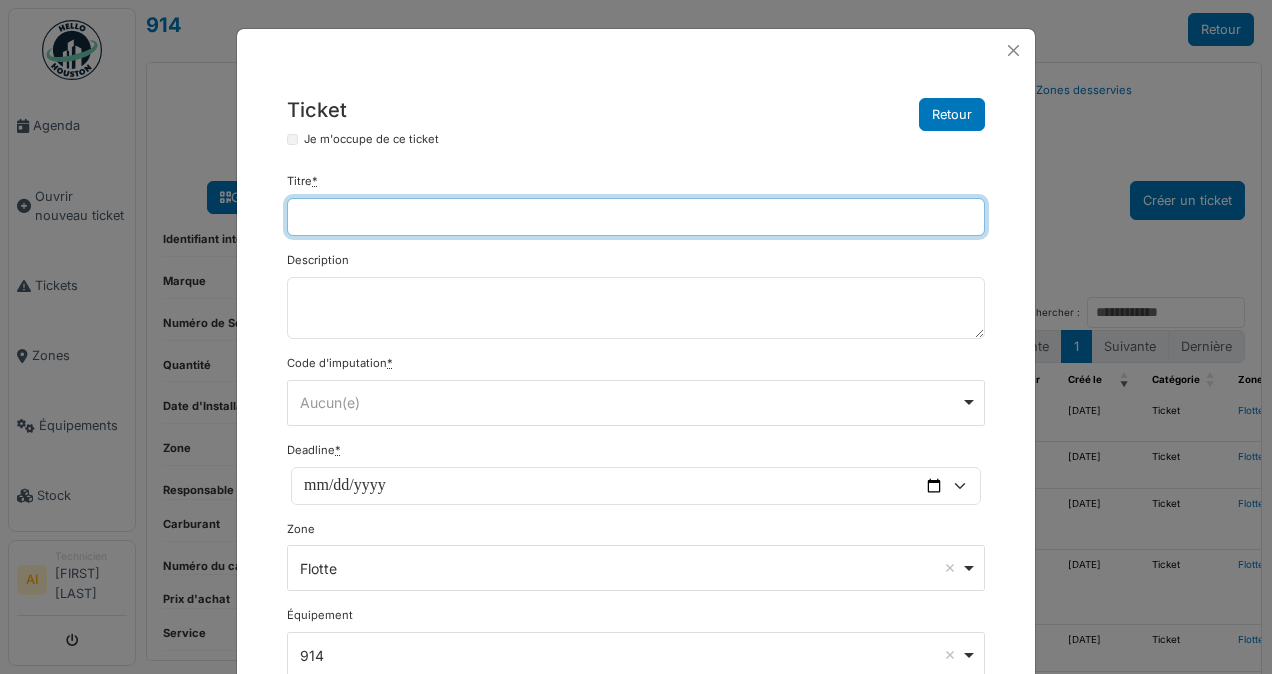 click on "Titre  *" at bounding box center [636, 217] 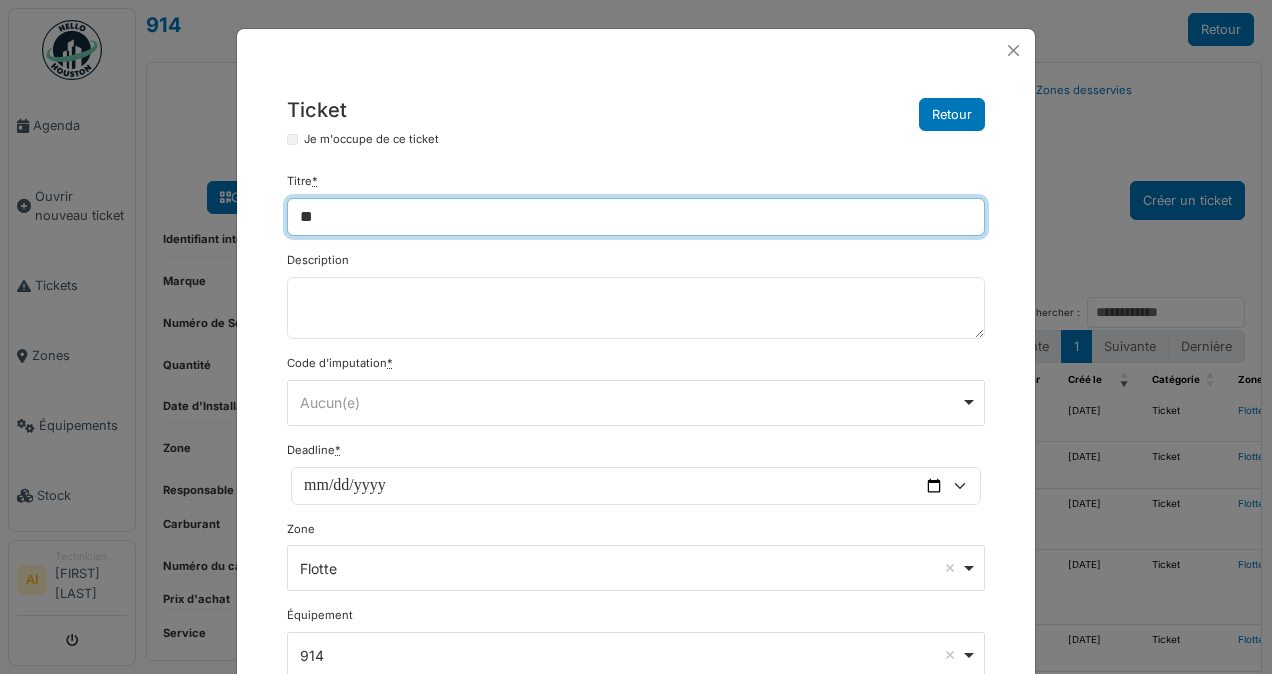 type on "*" 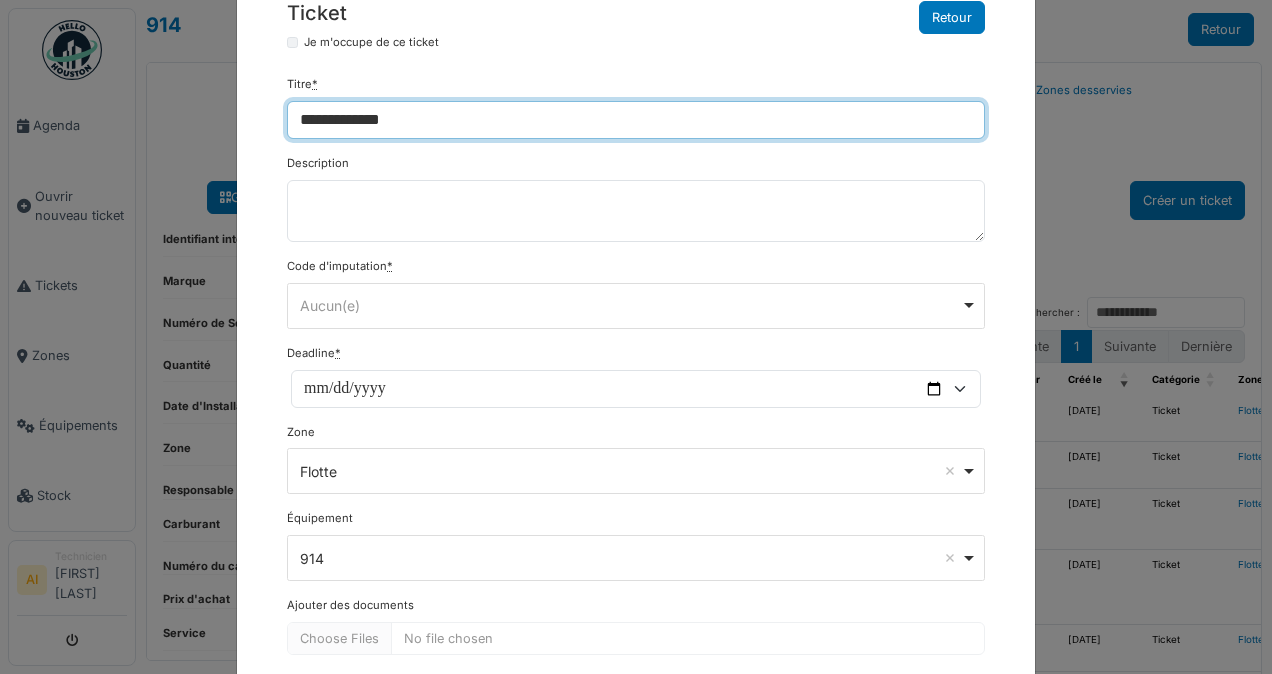 scroll, scrollTop: 99, scrollLeft: 0, axis: vertical 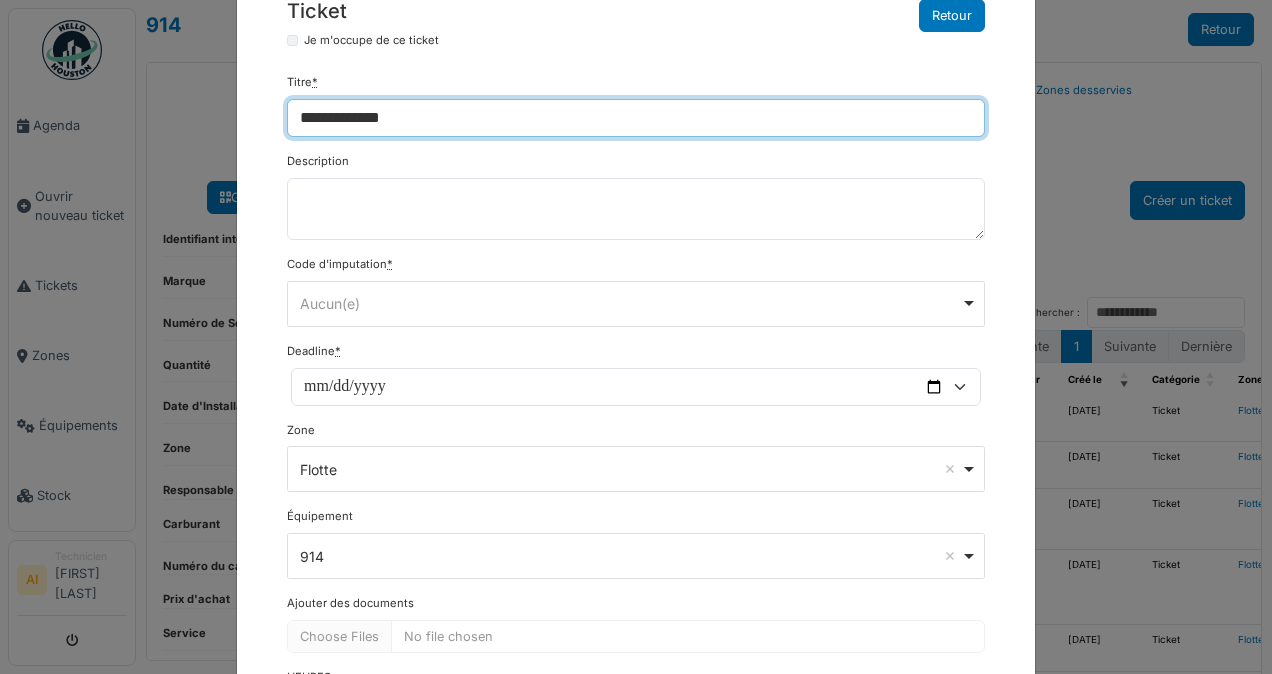 type on "**********" 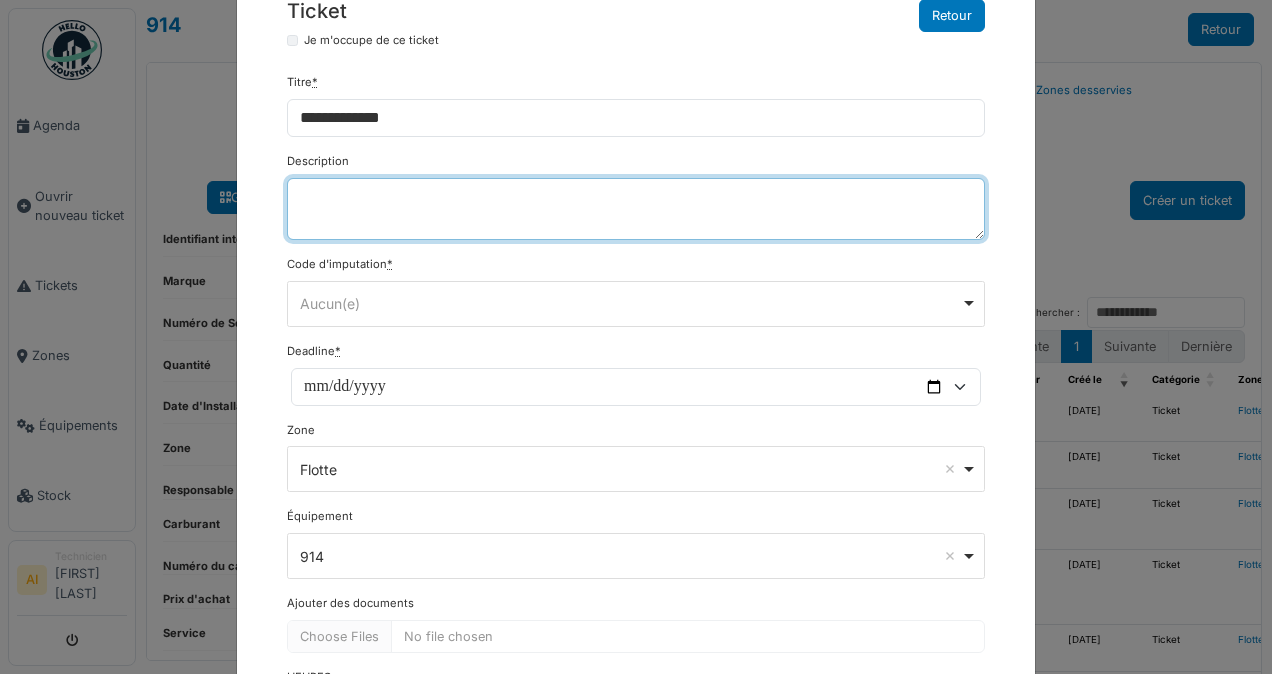 click on "Description" at bounding box center [636, 209] 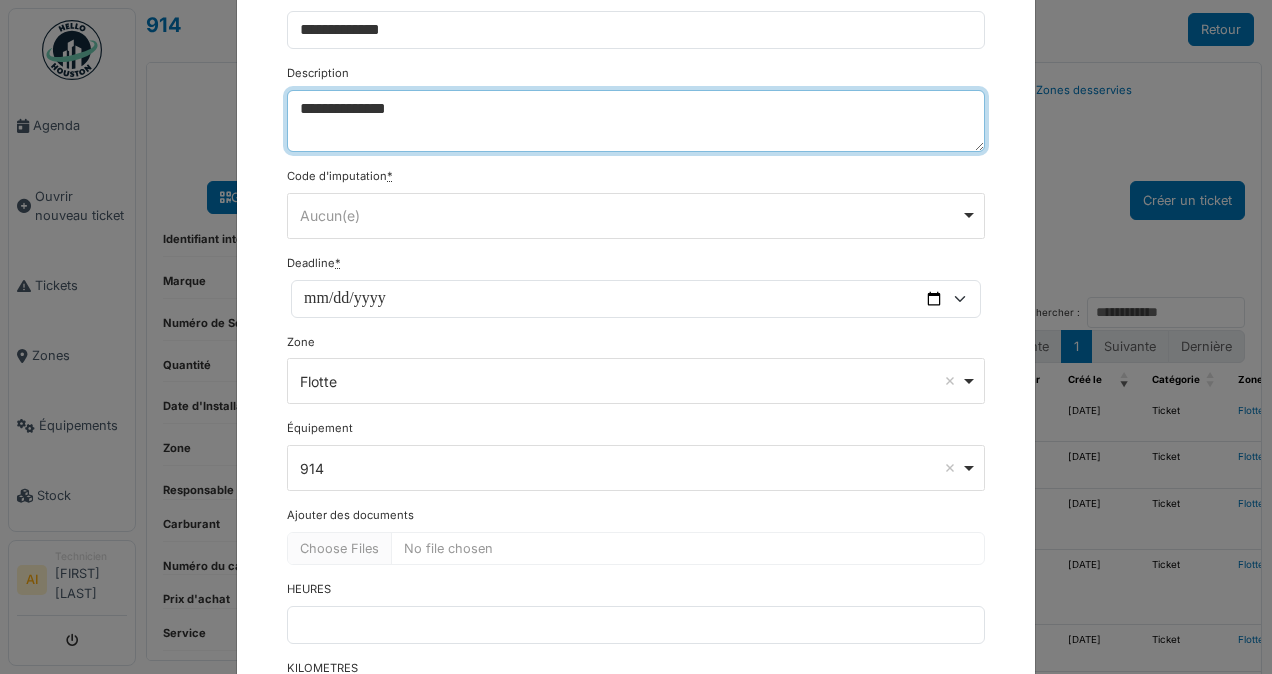 scroll, scrollTop: 202, scrollLeft: 0, axis: vertical 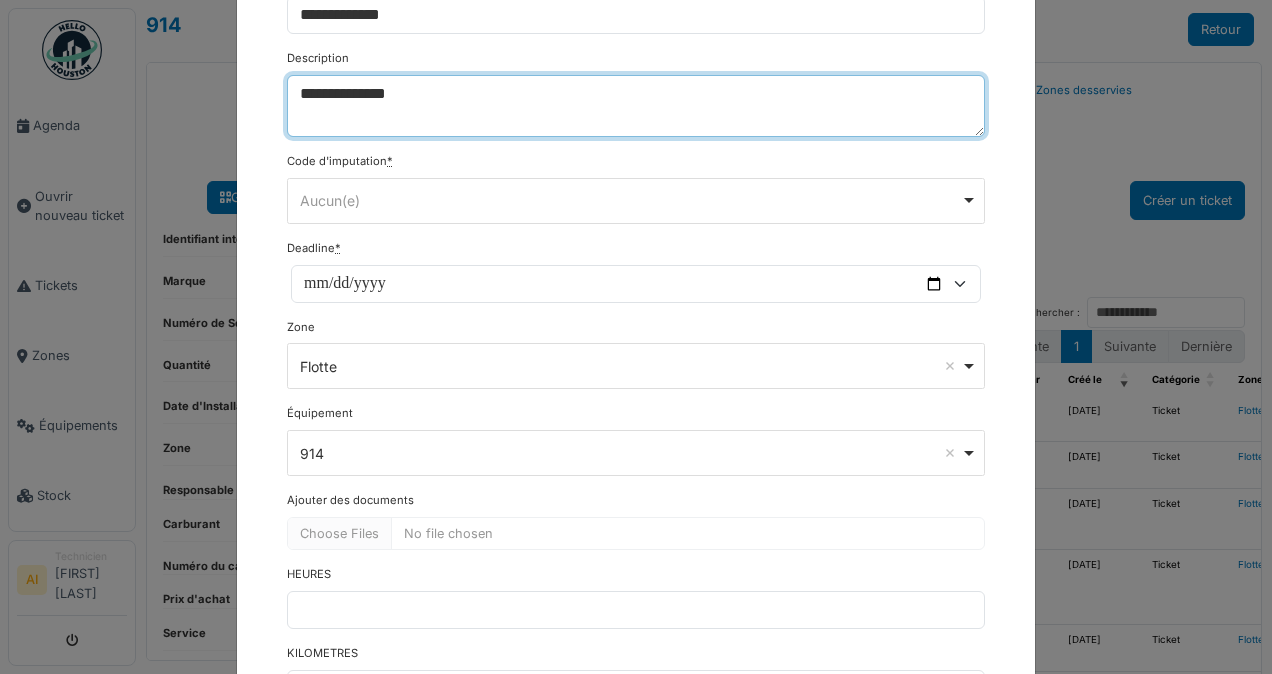 click on "**********" at bounding box center [636, 106] 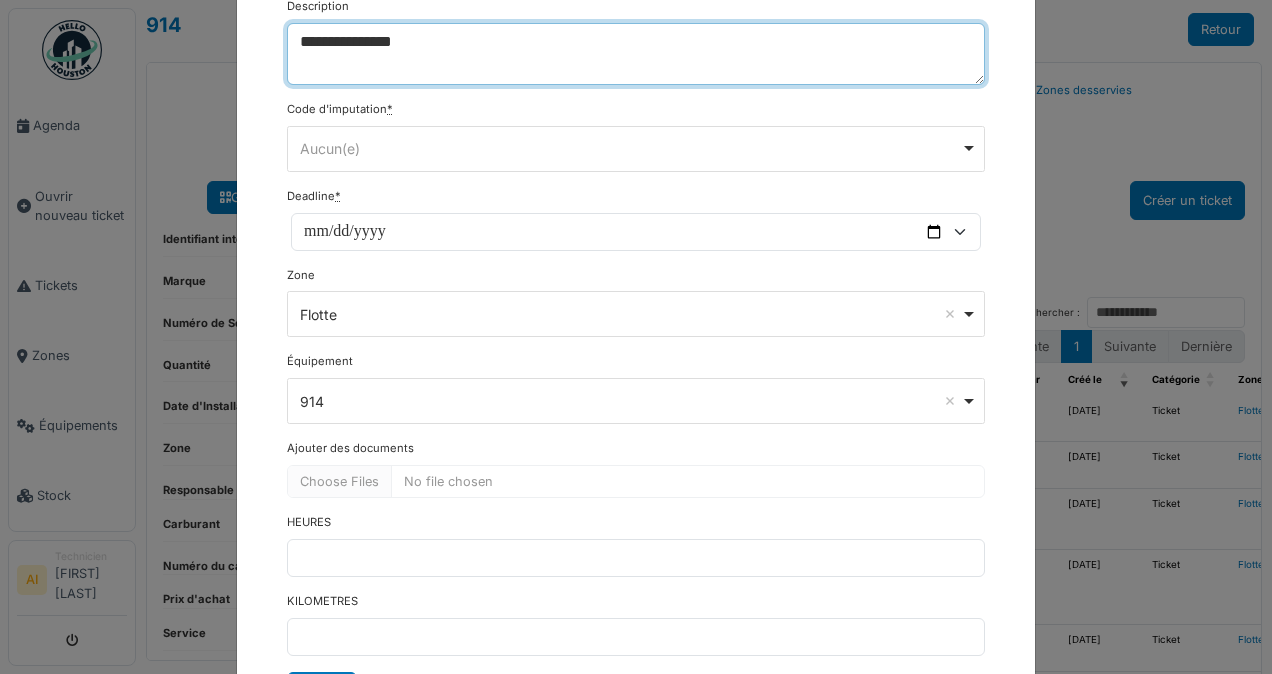 scroll, scrollTop: 256, scrollLeft: 0, axis: vertical 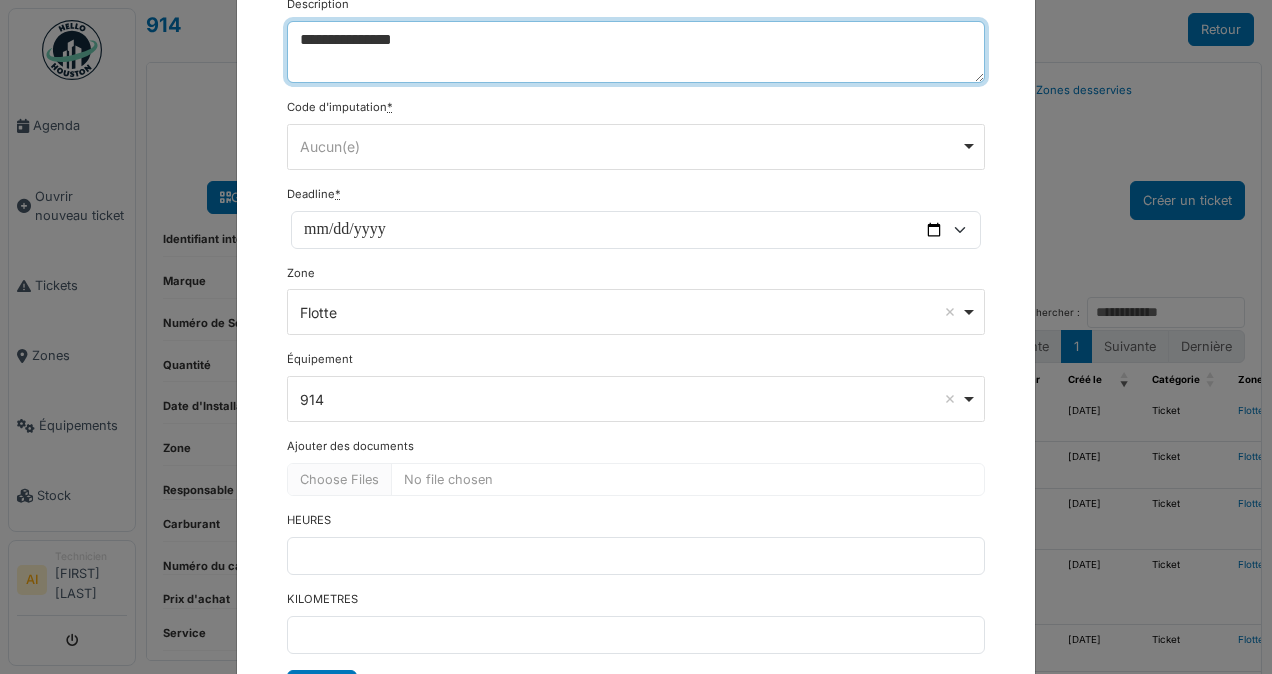 click on "******** Aucun(e) Remove item" at bounding box center (636, 147) 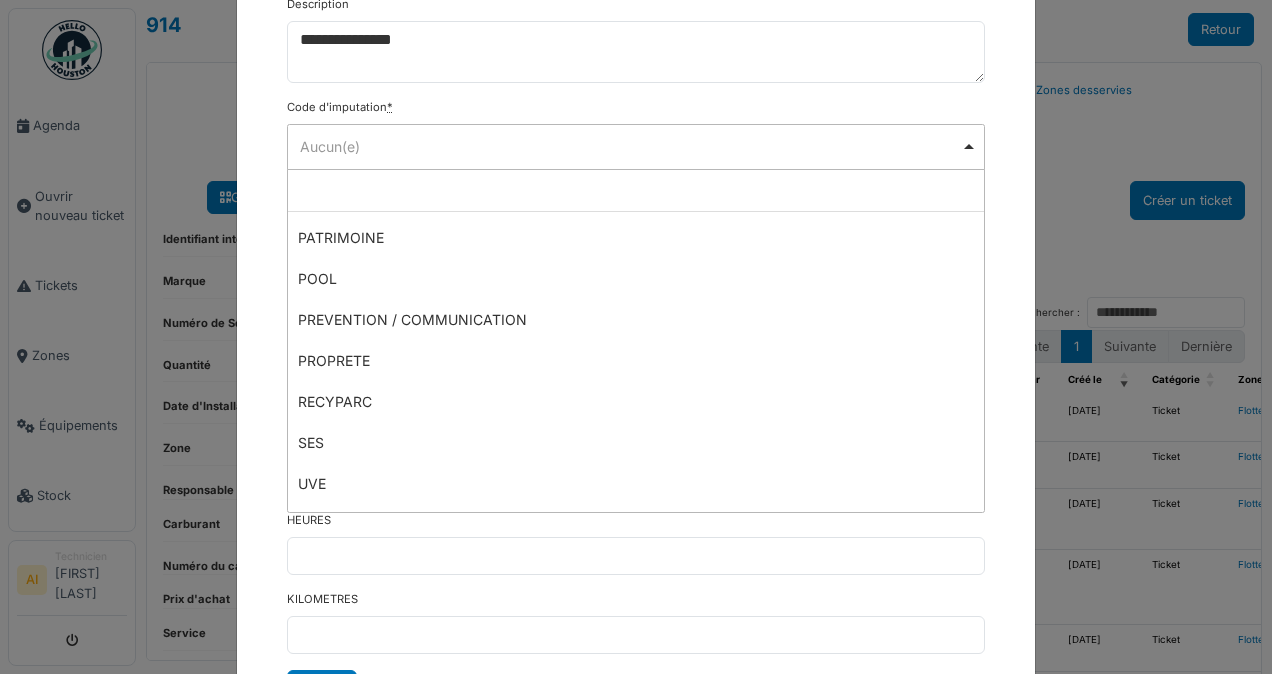 scroll, scrollTop: 104, scrollLeft: 0, axis: vertical 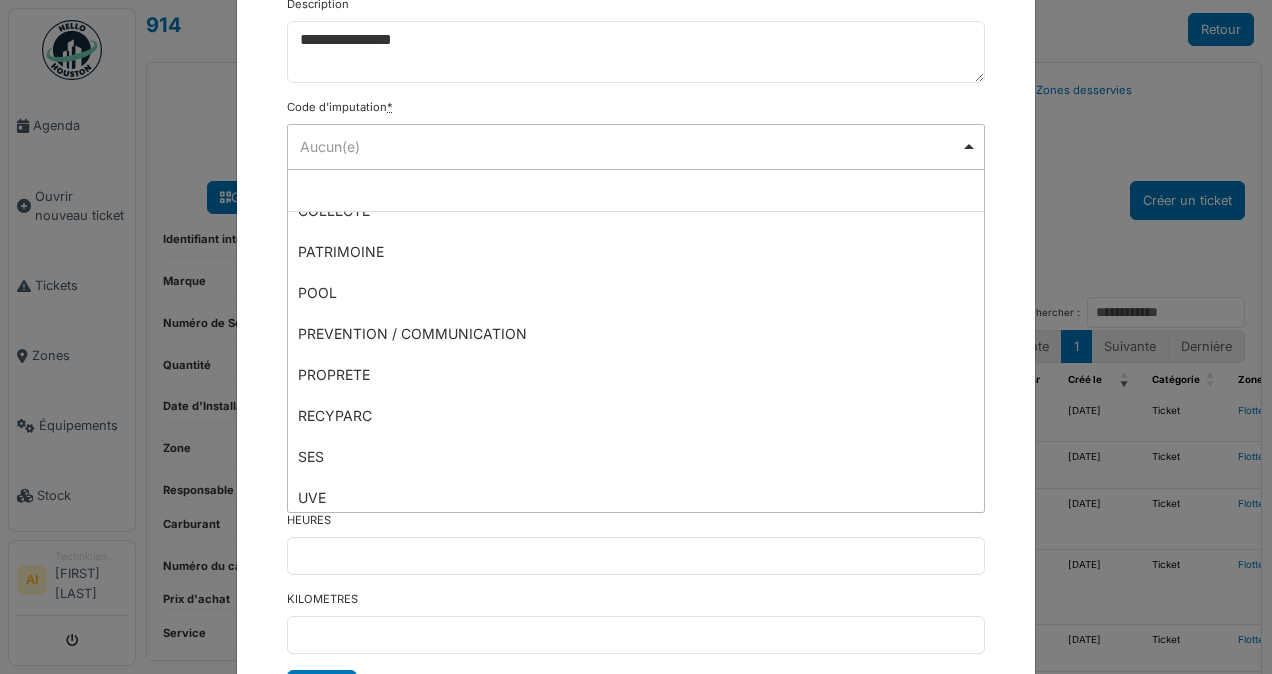 select on "****" 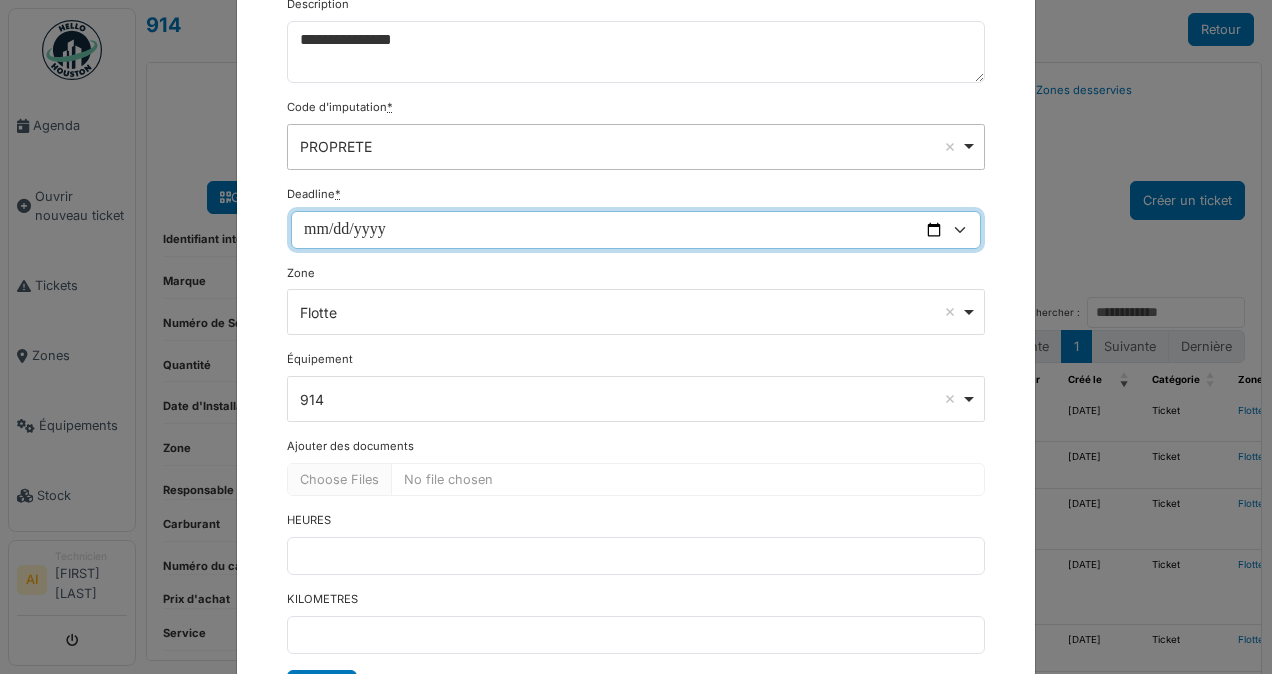 click on "Deadline  *" at bounding box center (636, 230) 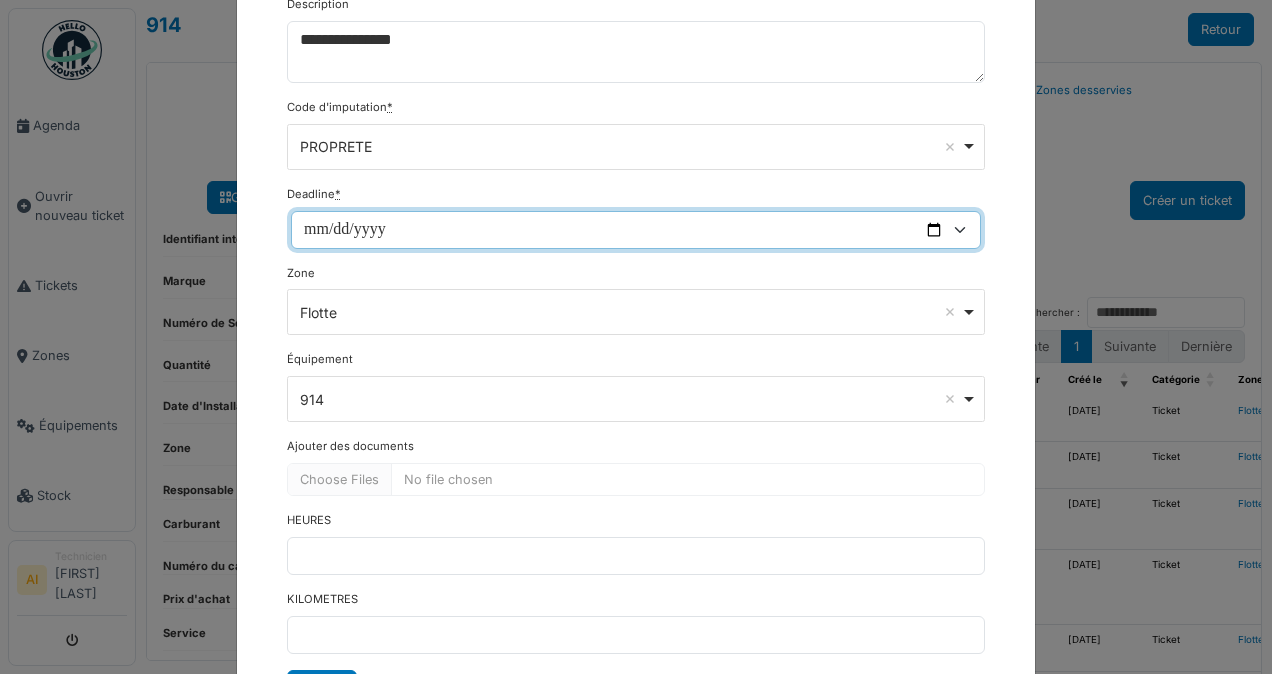 type on "**********" 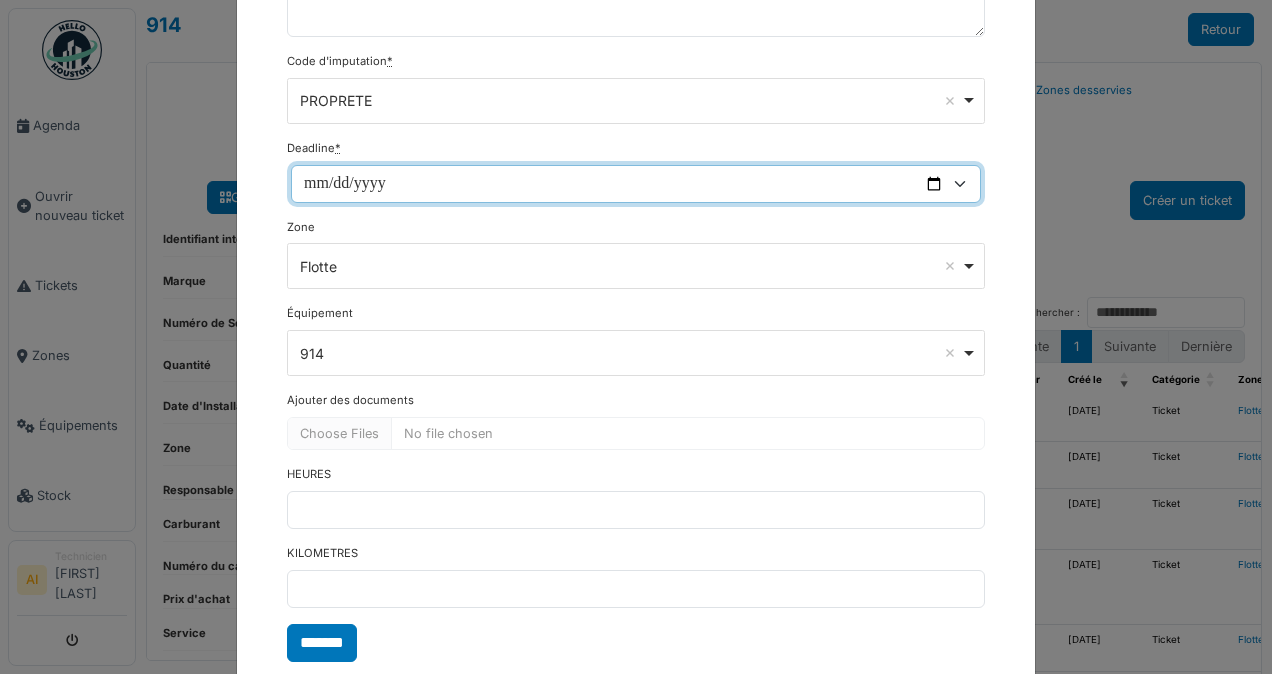scroll, scrollTop: 344, scrollLeft: 0, axis: vertical 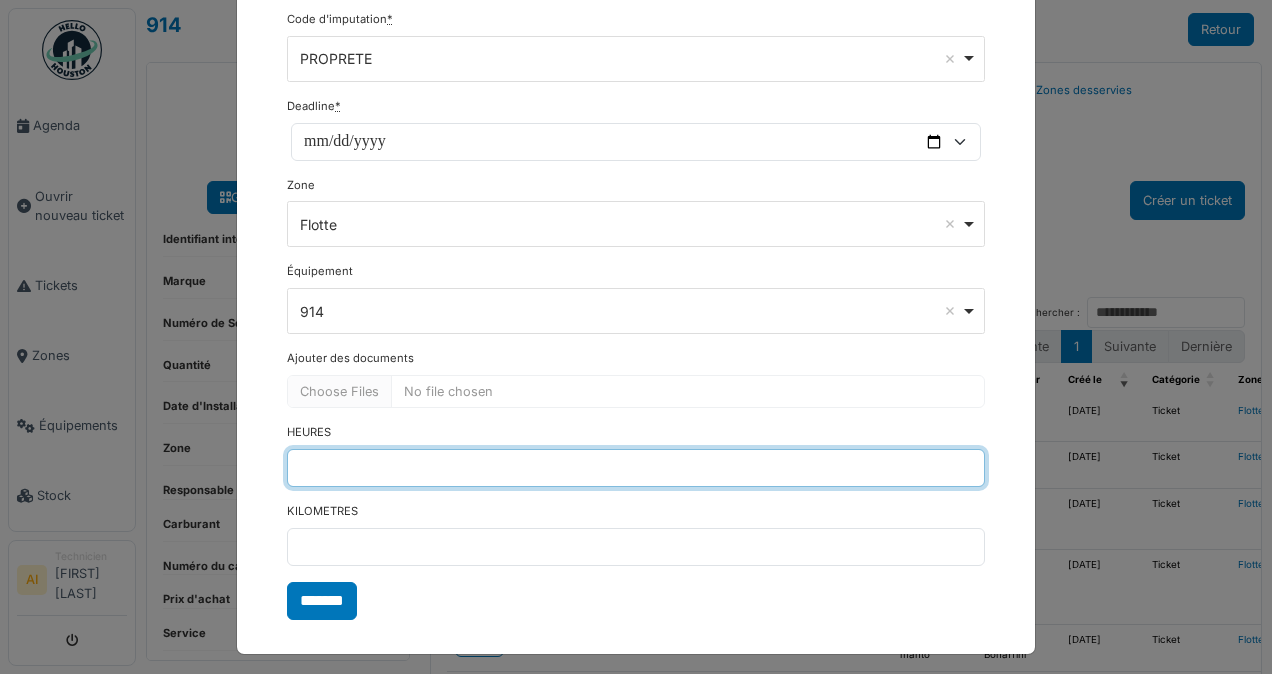 click on "HEURES" at bounding box center (636, 468) 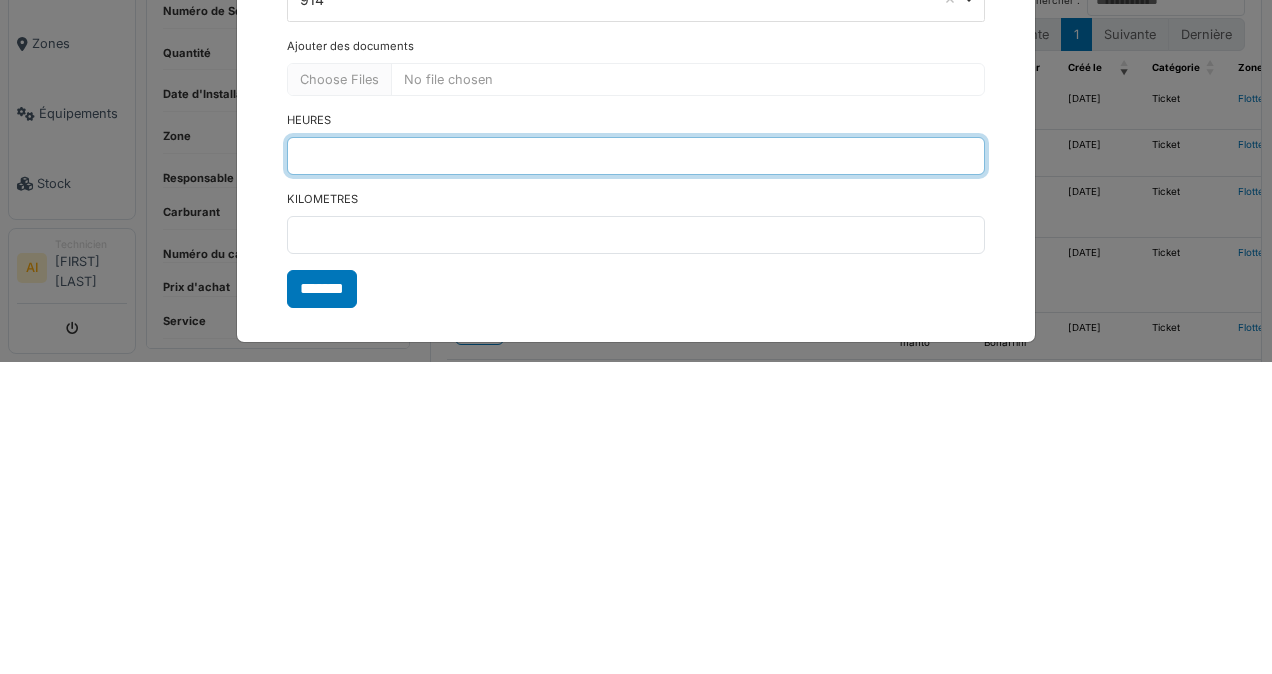 type on "****" 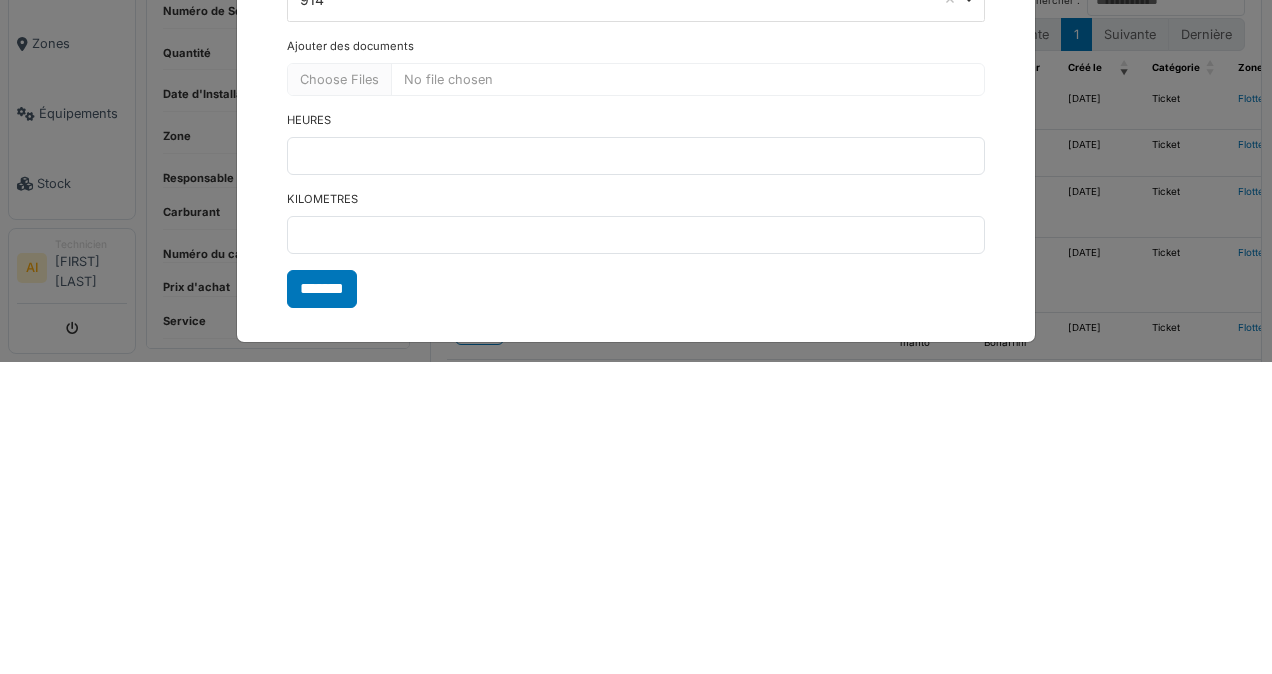 click on "KILOMETRES" at bounding box center [636, 534] 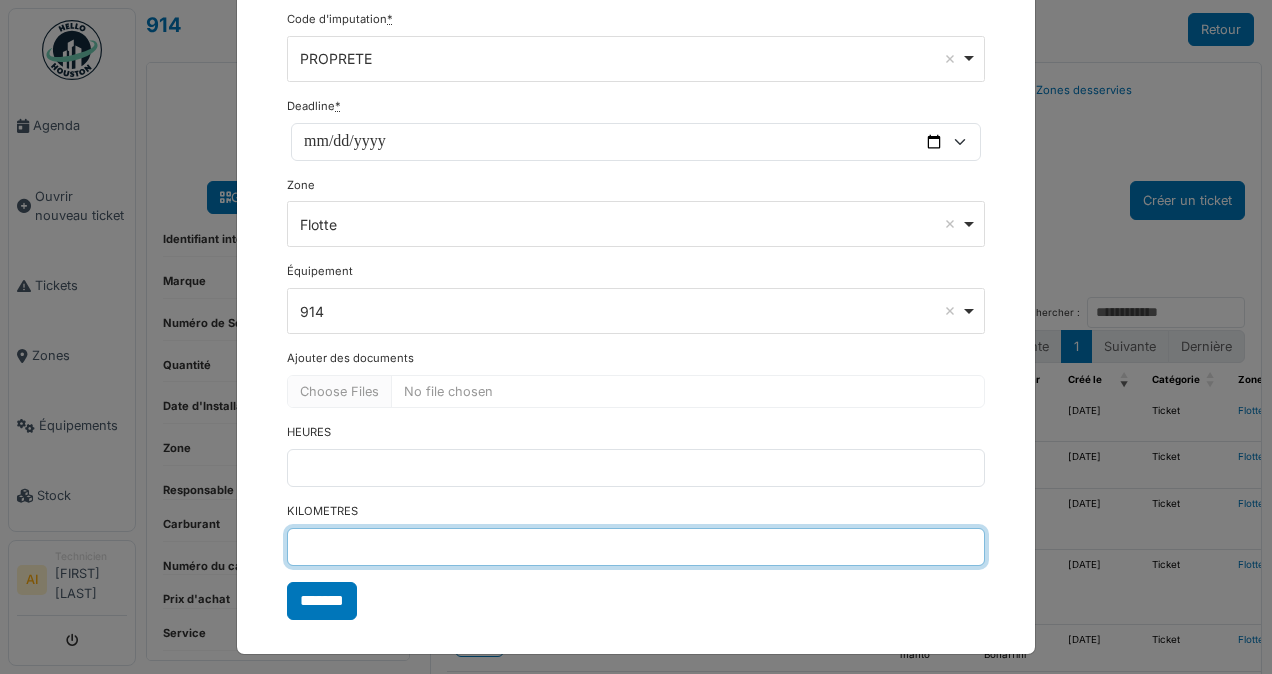 click on "KILOMETRES" at bounding box center [636, 547] 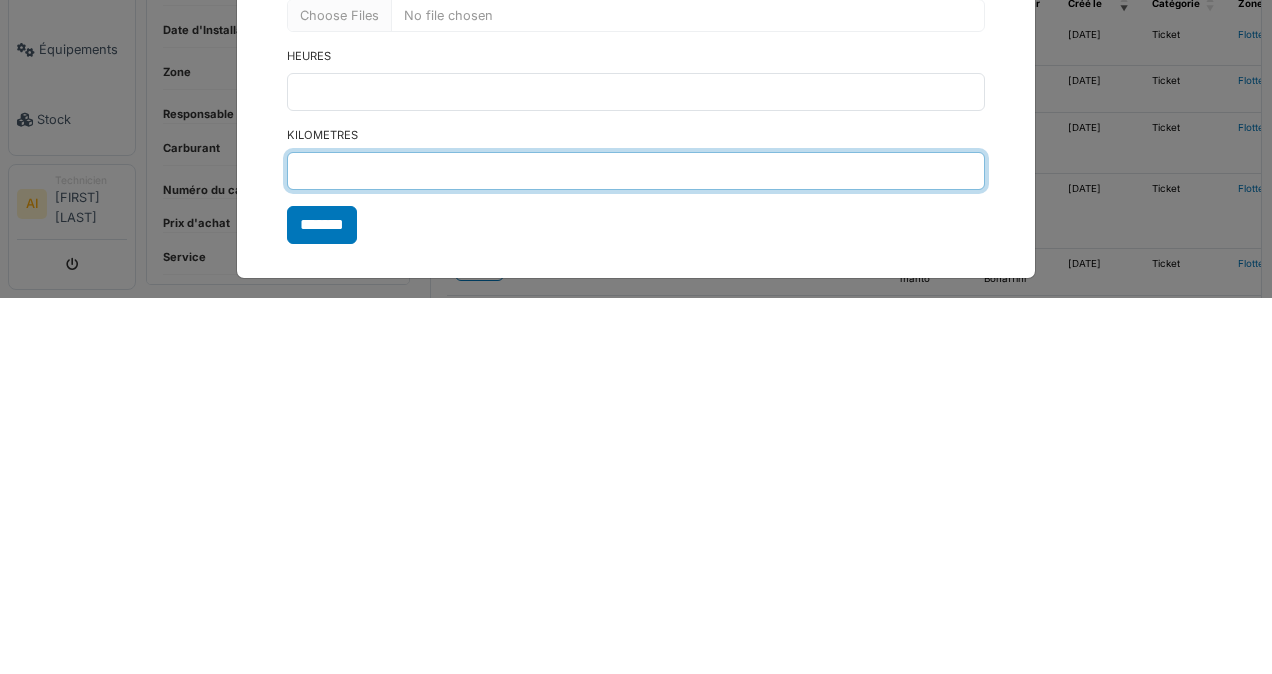 type on "*****" 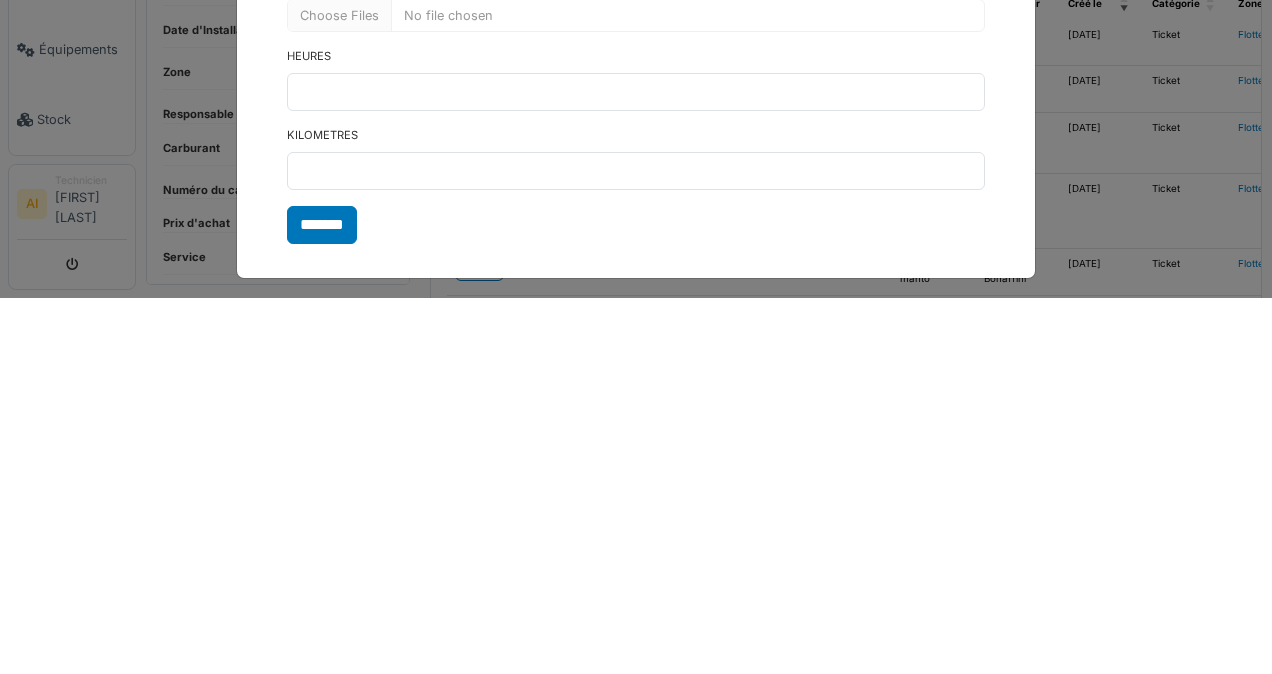click on "*******" at bounding box center (322, 601) 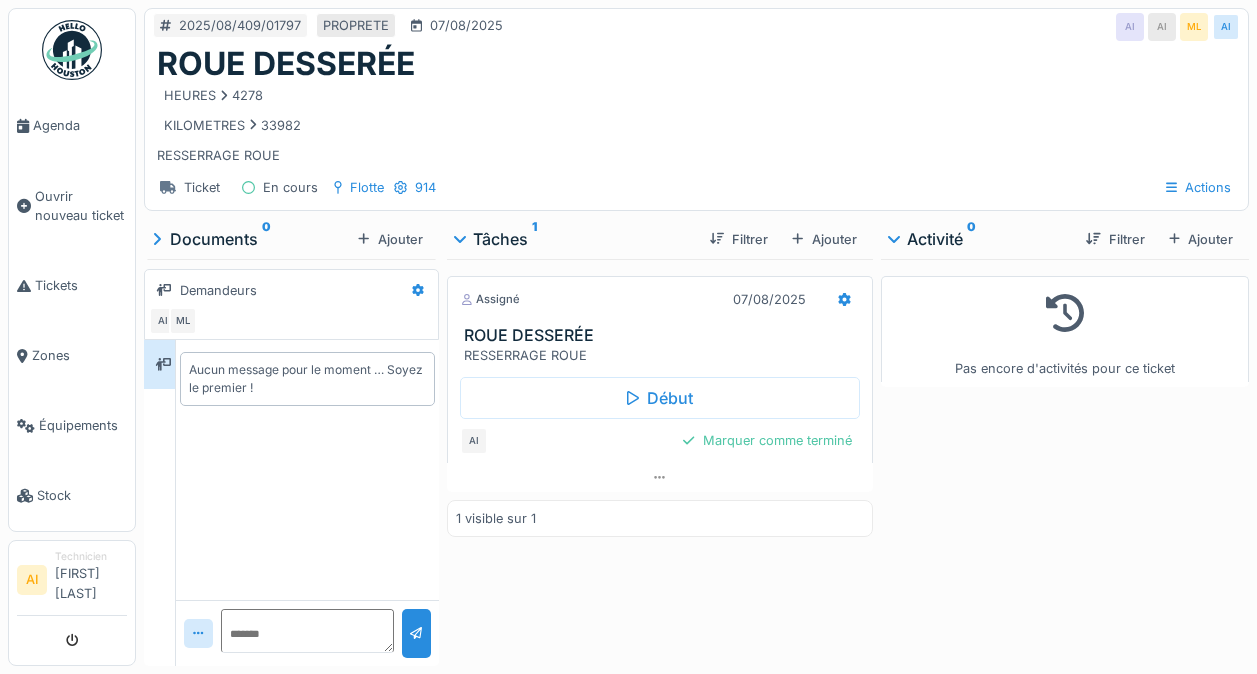 scroll, scrollTop: 0, scrollLeft: 0, axis: both 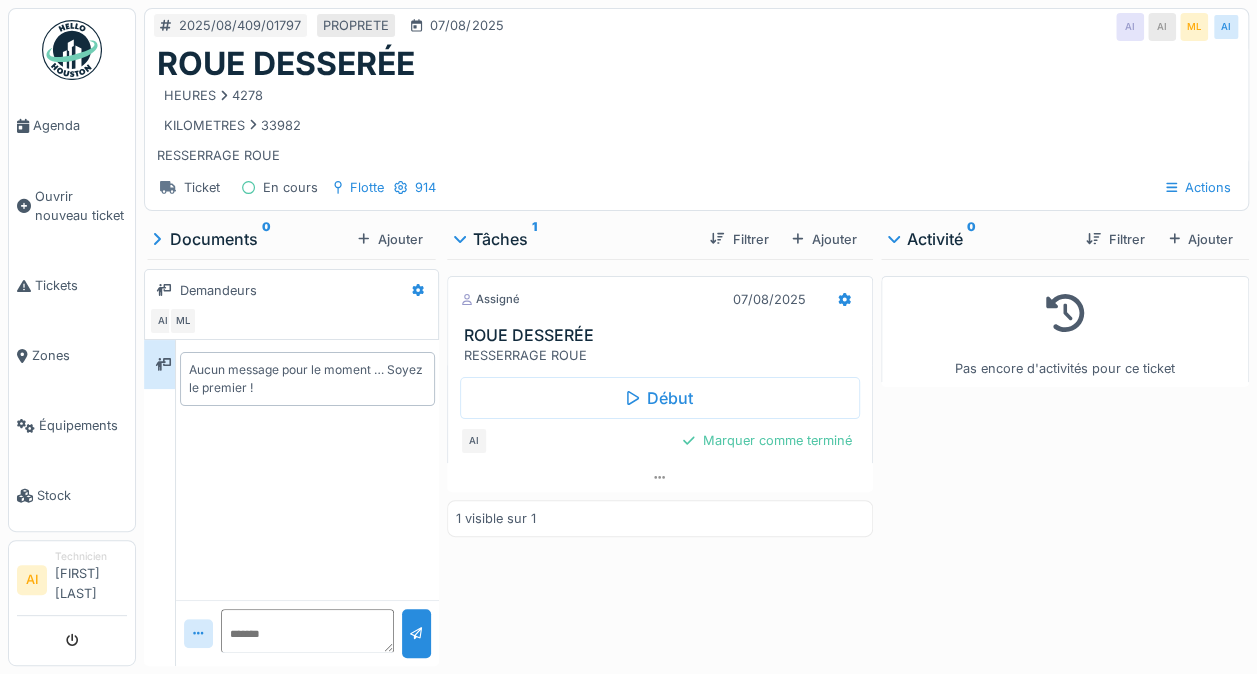 click on "Marquer comme terminé" at bounding box center (767, 440) 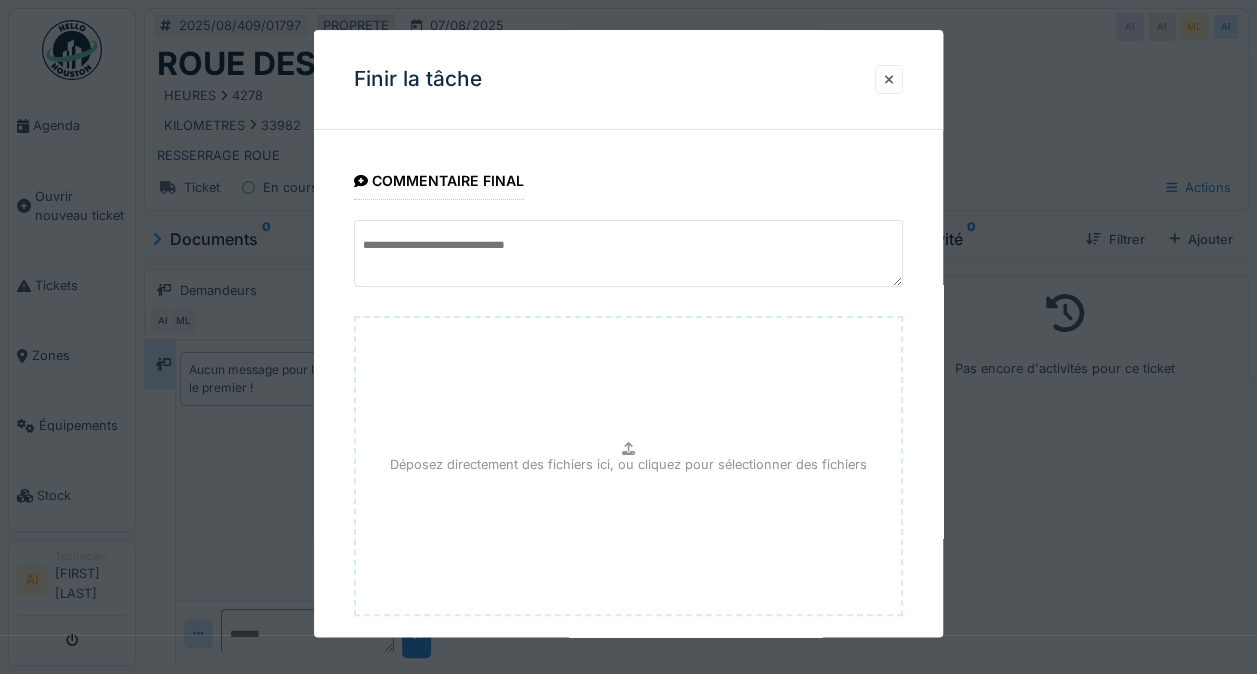 scroll, scrollTop: 108, scrollLeft: 0, axis: vertical 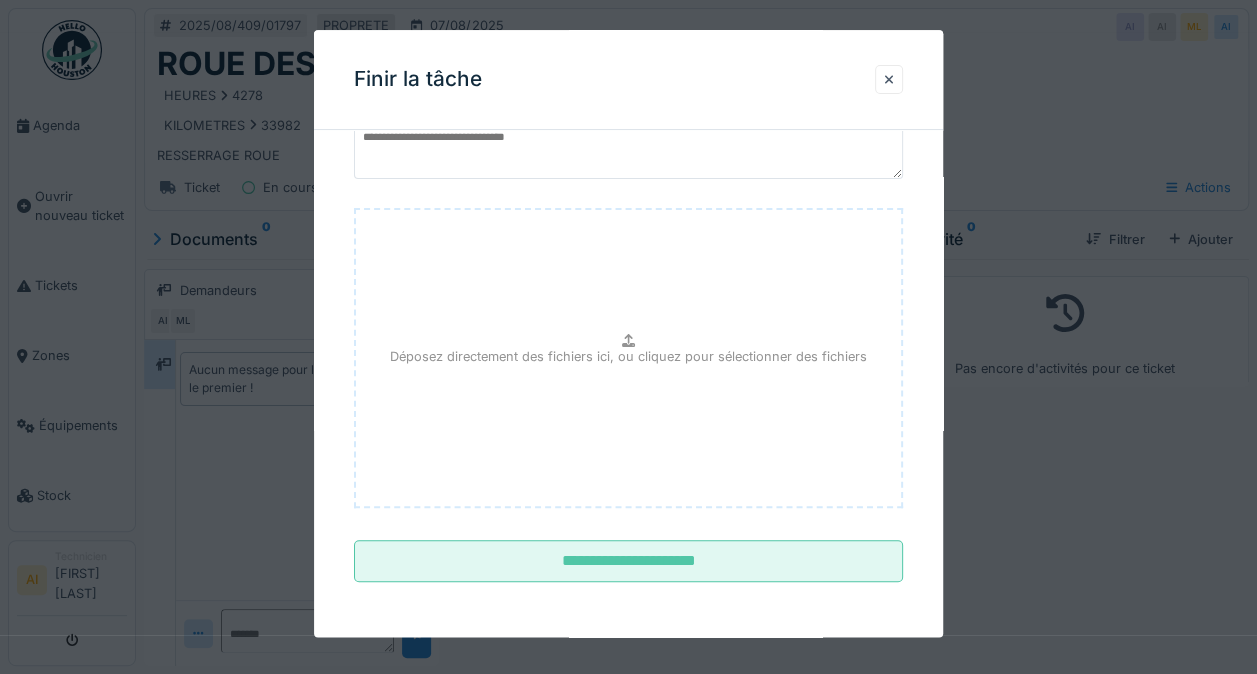 click on "**********" at bounding box center [628, 562] 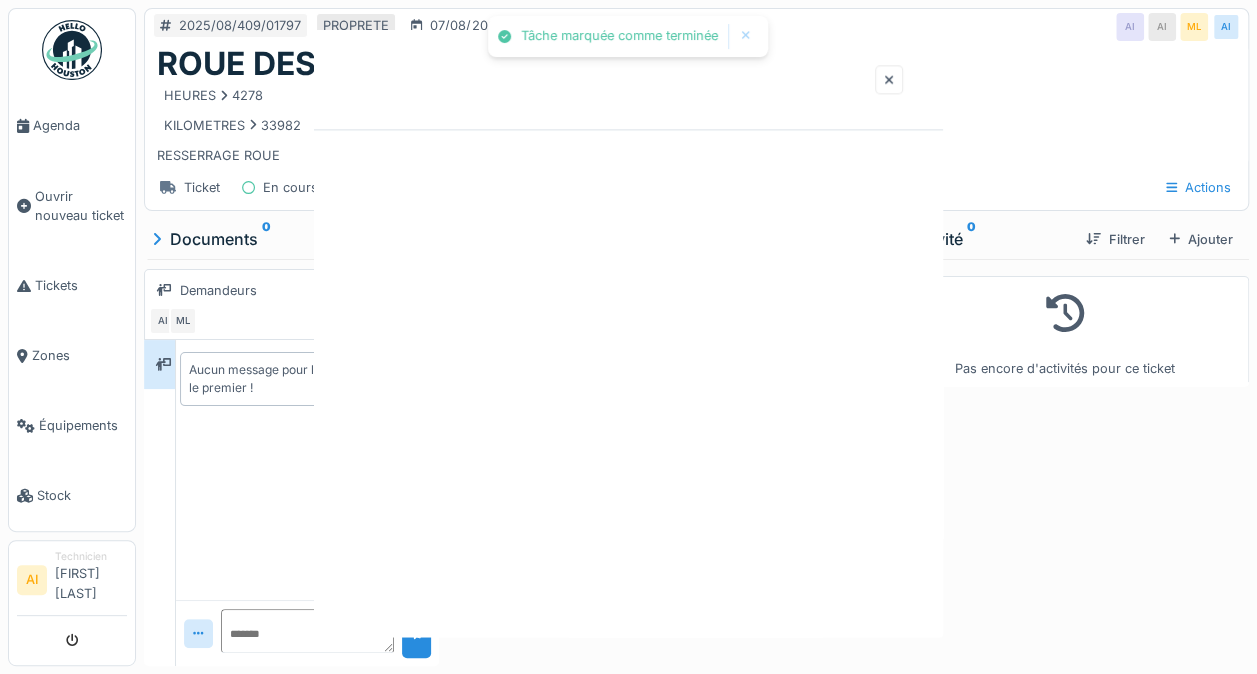 scroll, scrollTop: 0, scrollLeft: 0, axis: both 